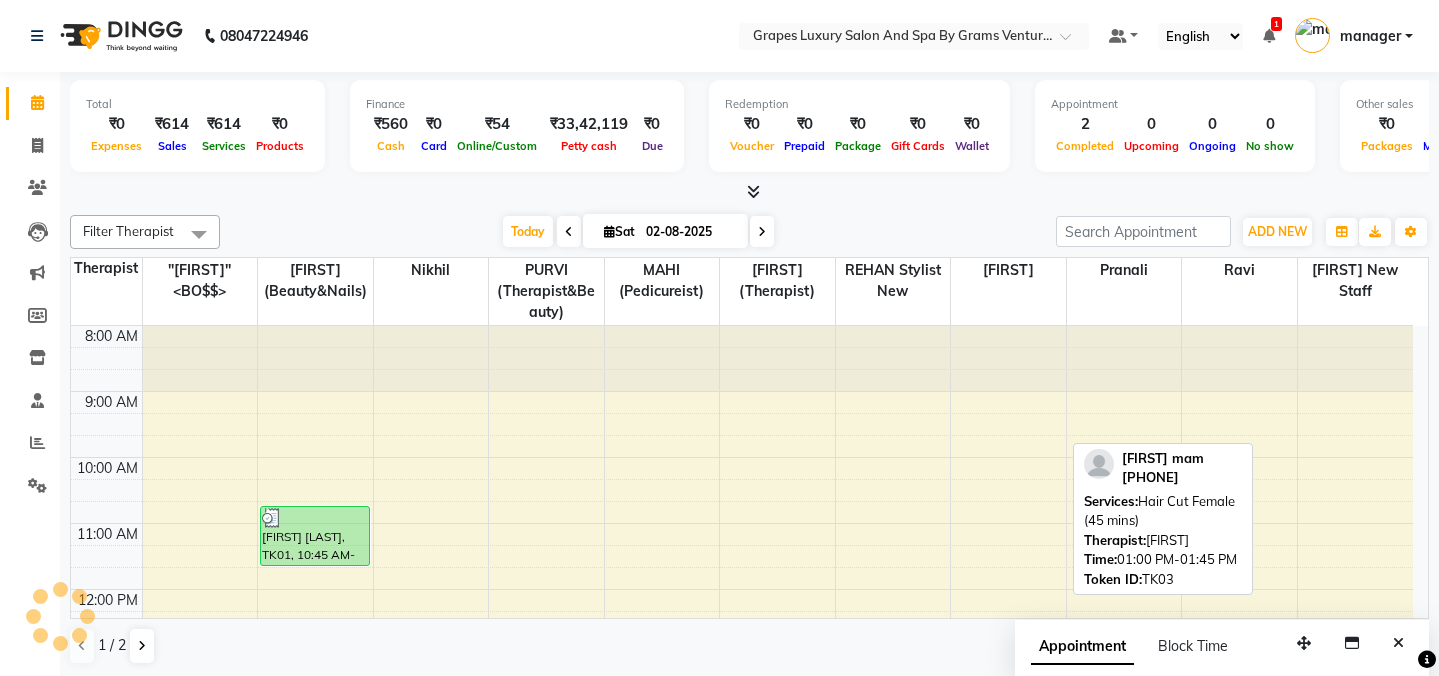 click on "[FIRST] mam, TK03, 01:00 PM-01:45 PM, Hair Cut Female (45 mins)" at bounding box center (1008, 678) 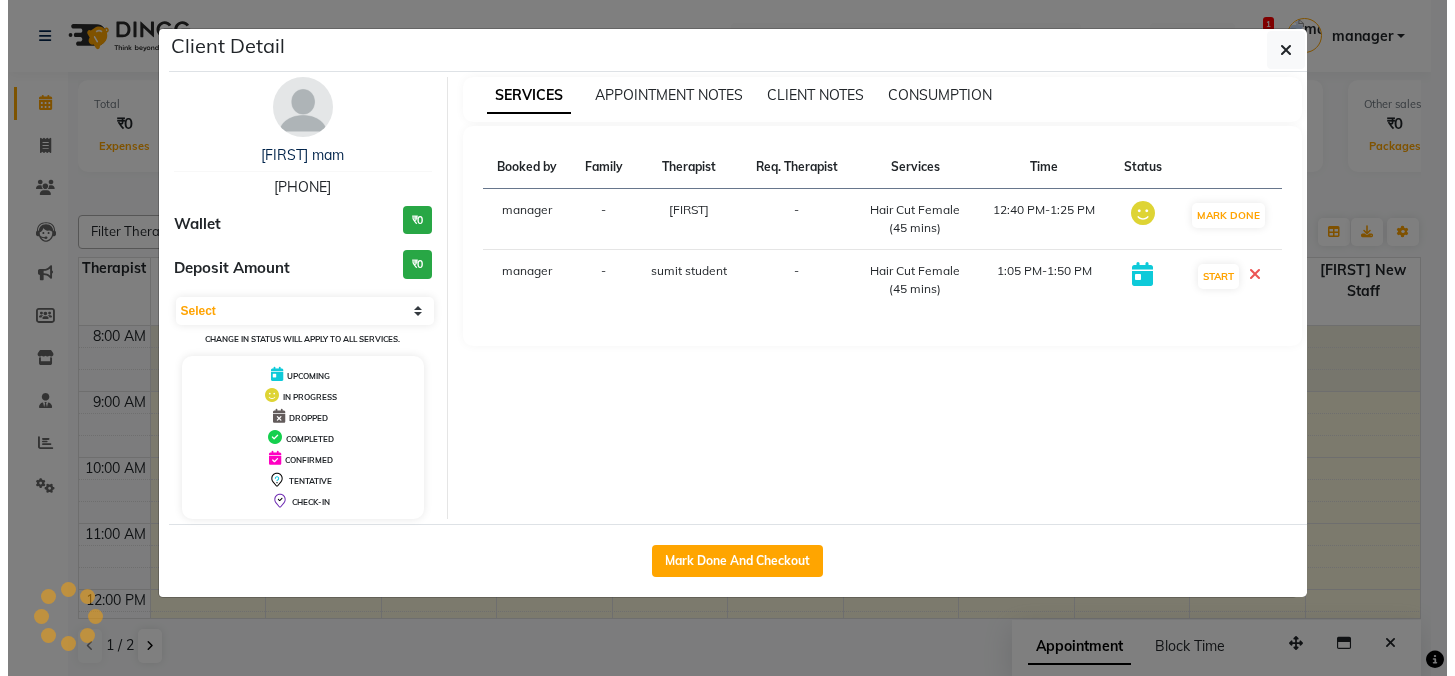 scroll, scrollTop: 0, scrollLeft: 0, axis: both 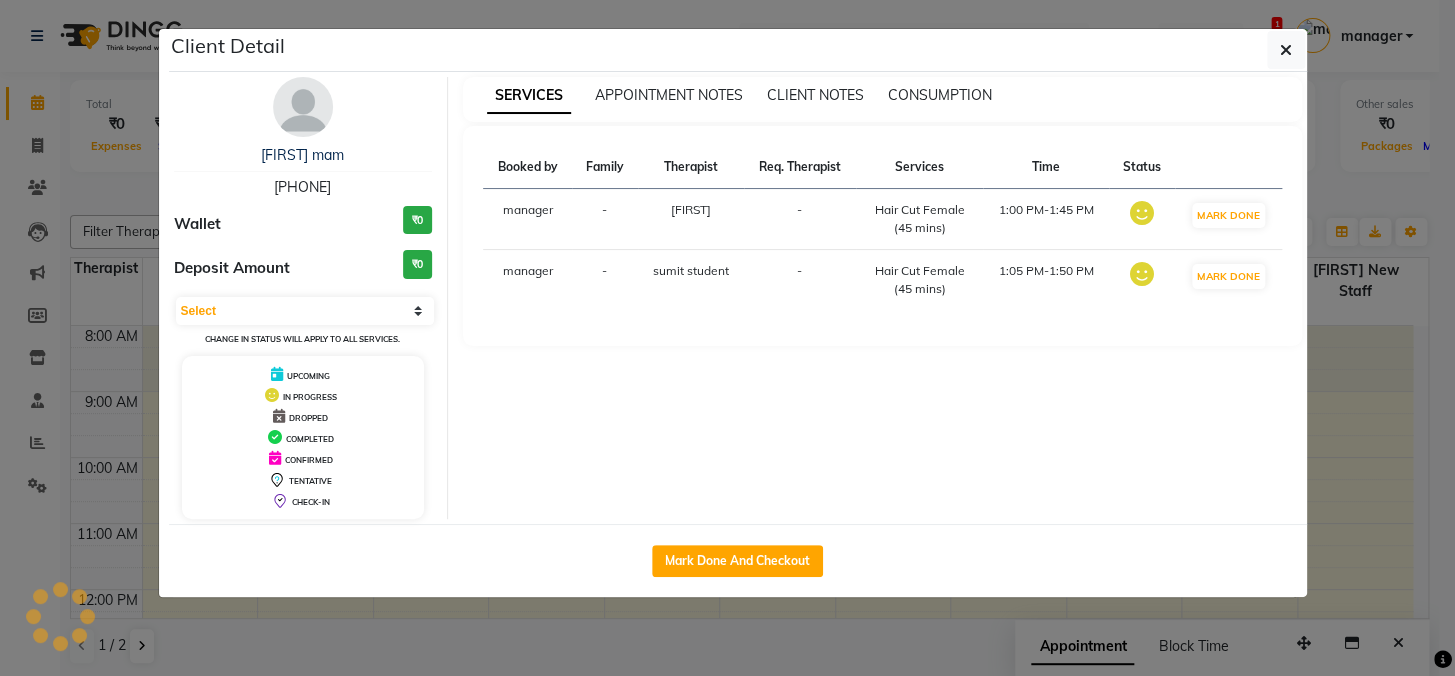 select on "1" 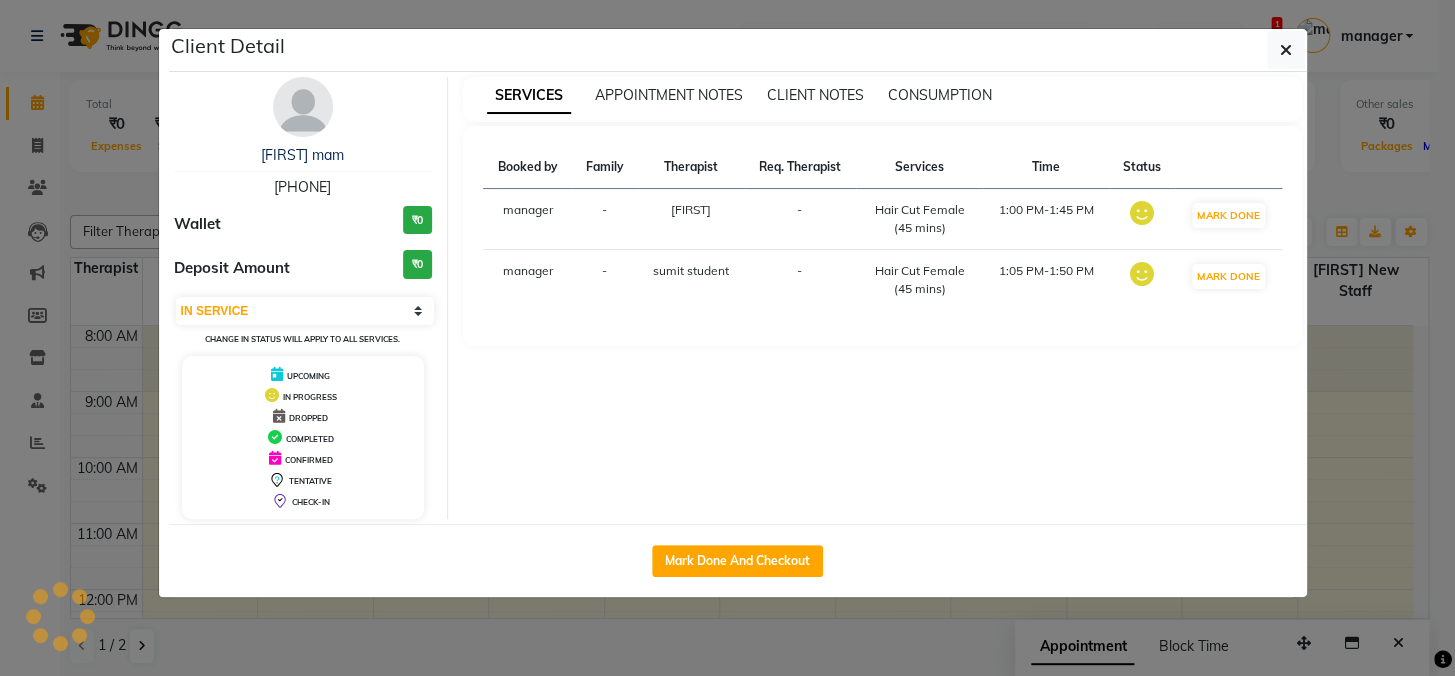 scroll, scrollTop: 249, scrollLeft: 0, axis: vertical 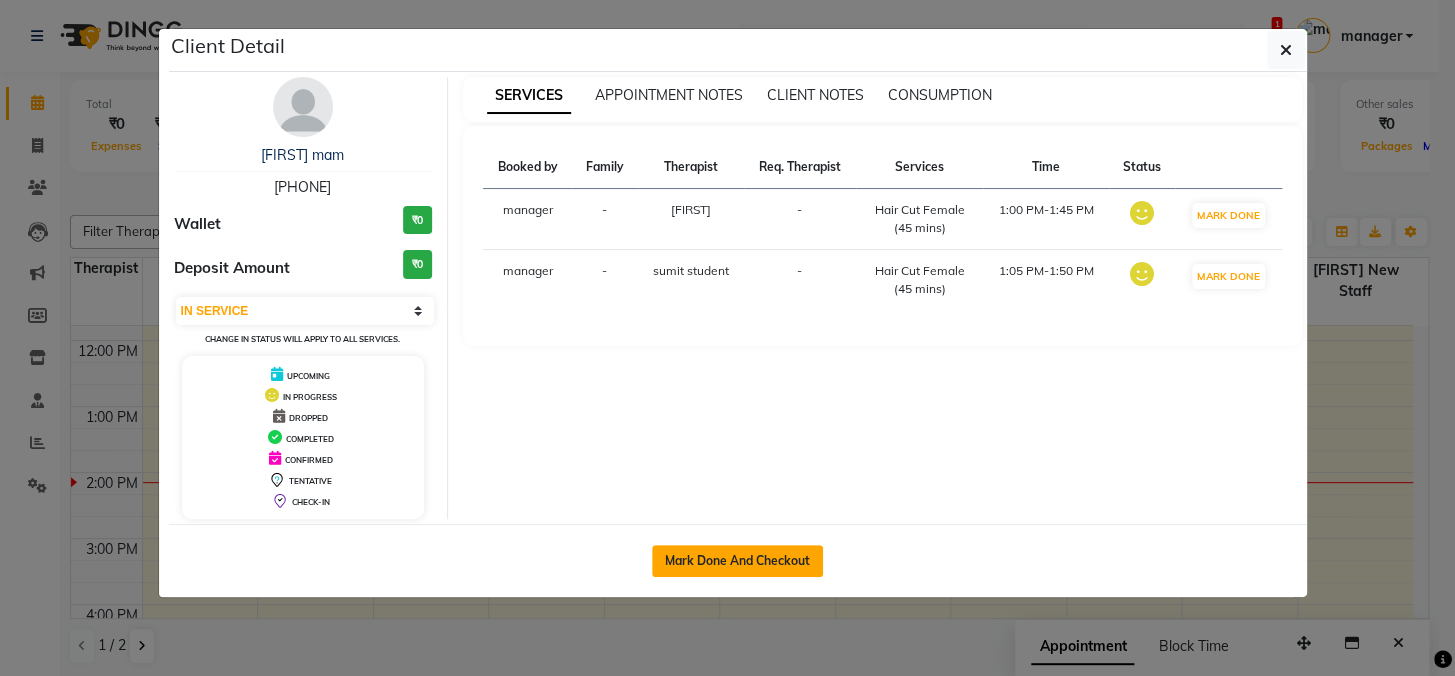 click on "Mark Done And Checkout" 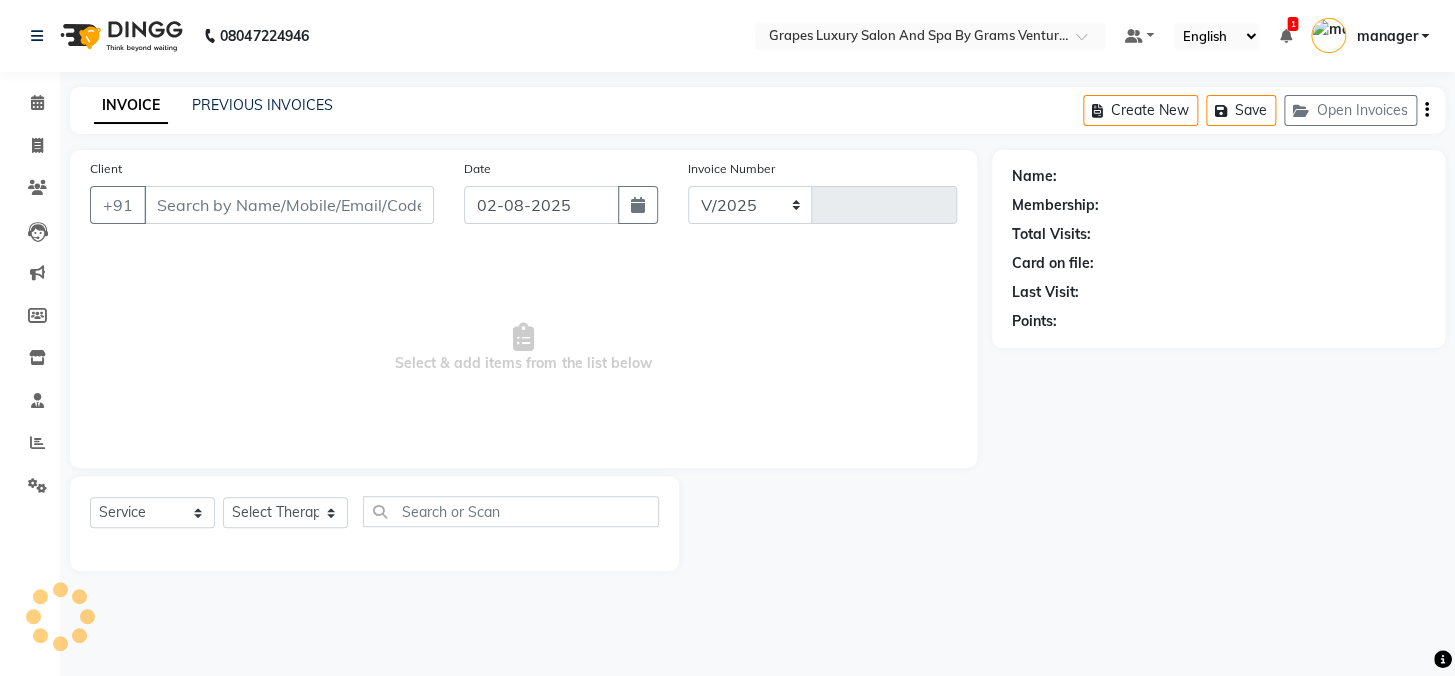 select on "3585" 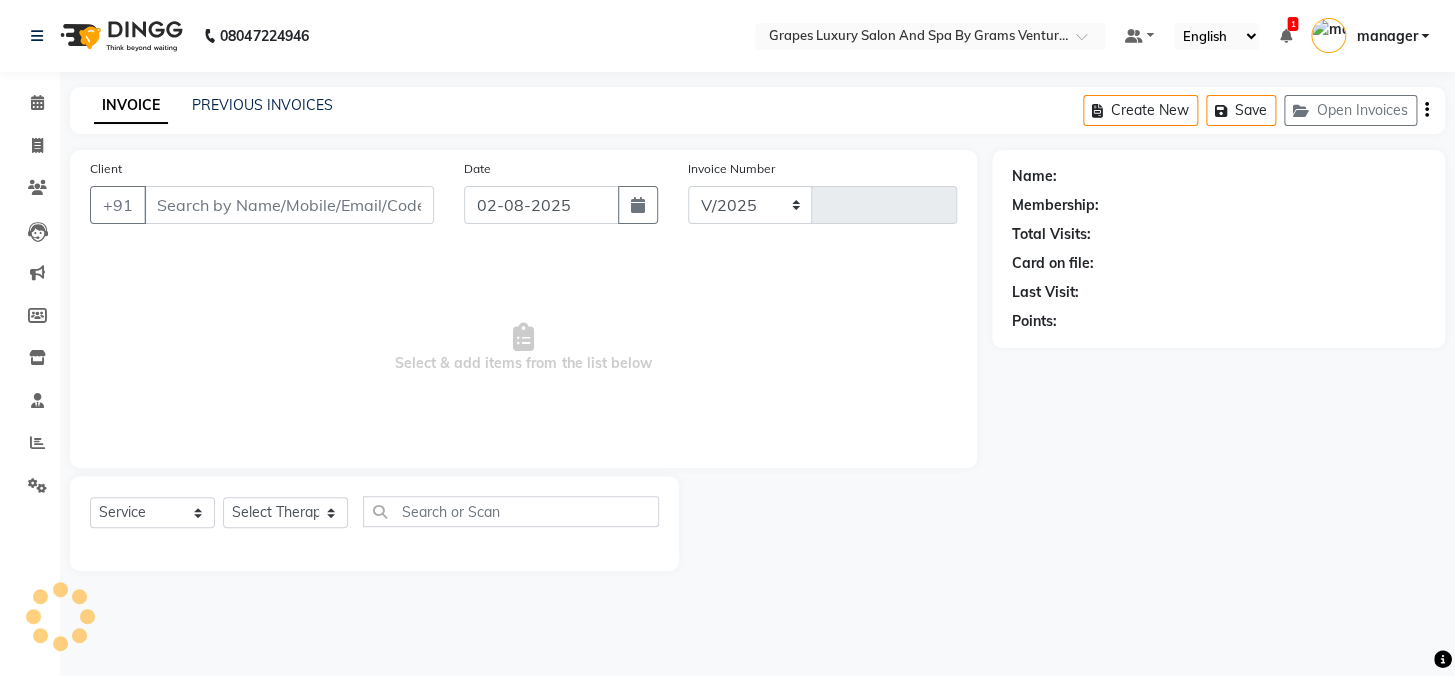 type on "1941" 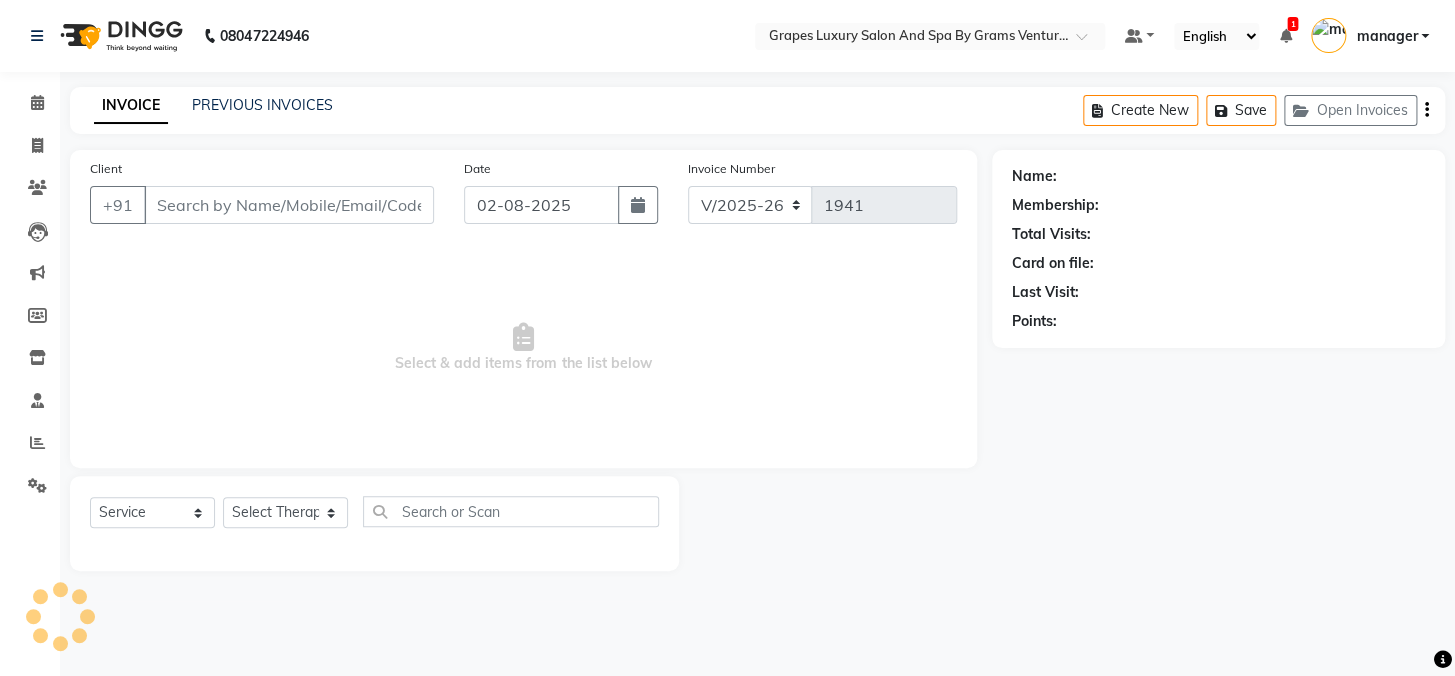 type on "[PHONE]" 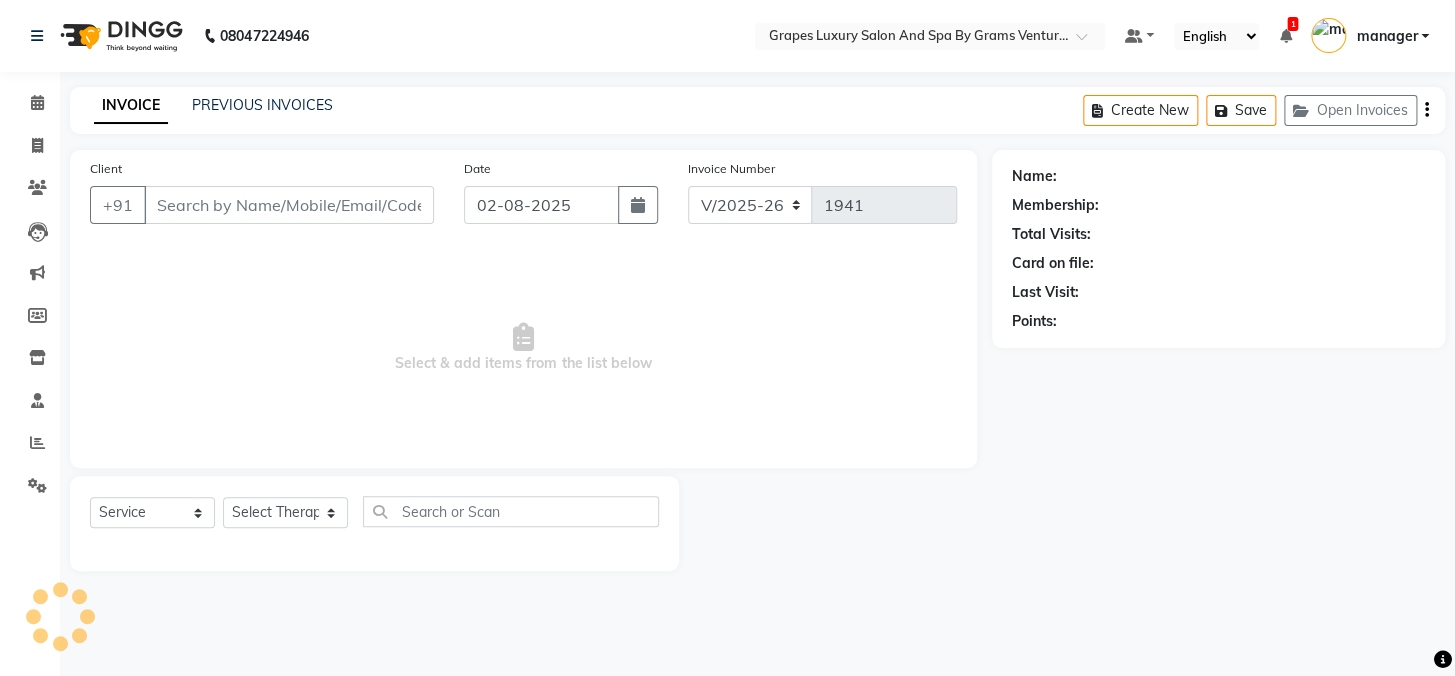 select on "79261" 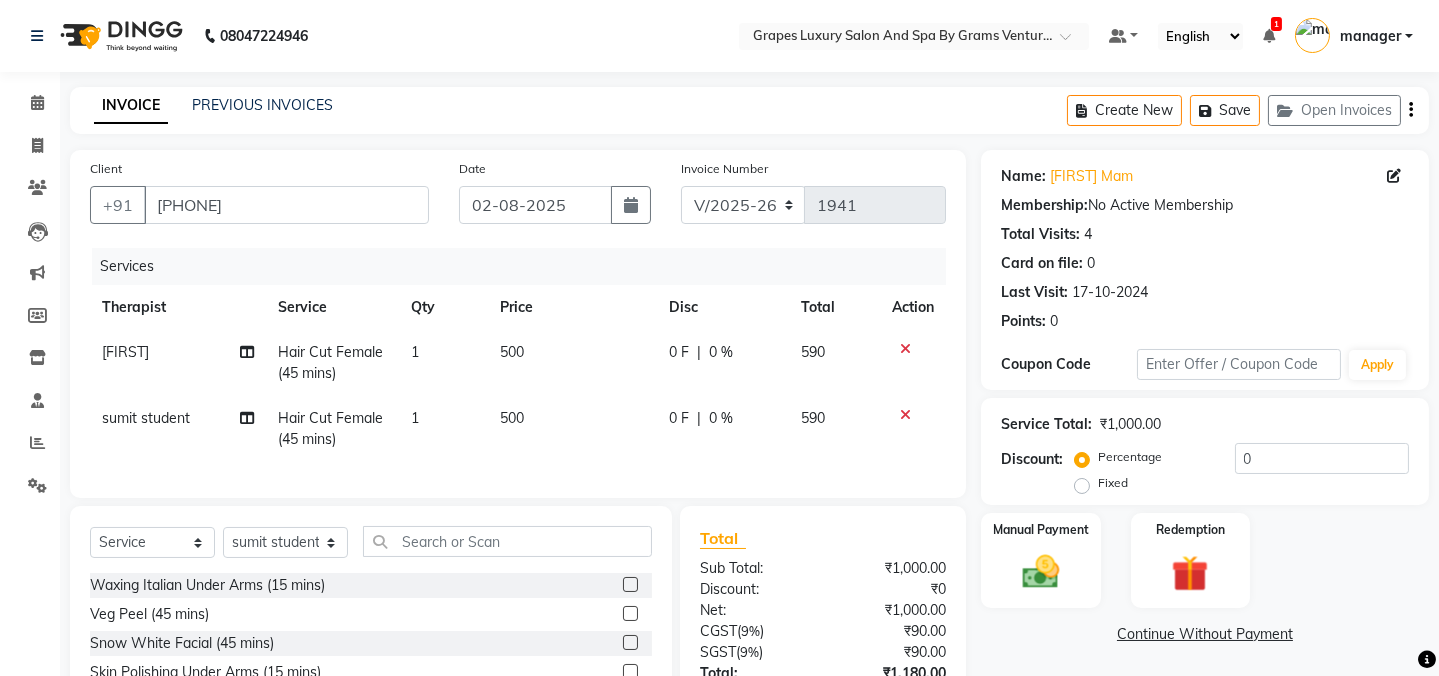 scroll, scrollTop: 170, scrollLeft: 0, axis: vertical 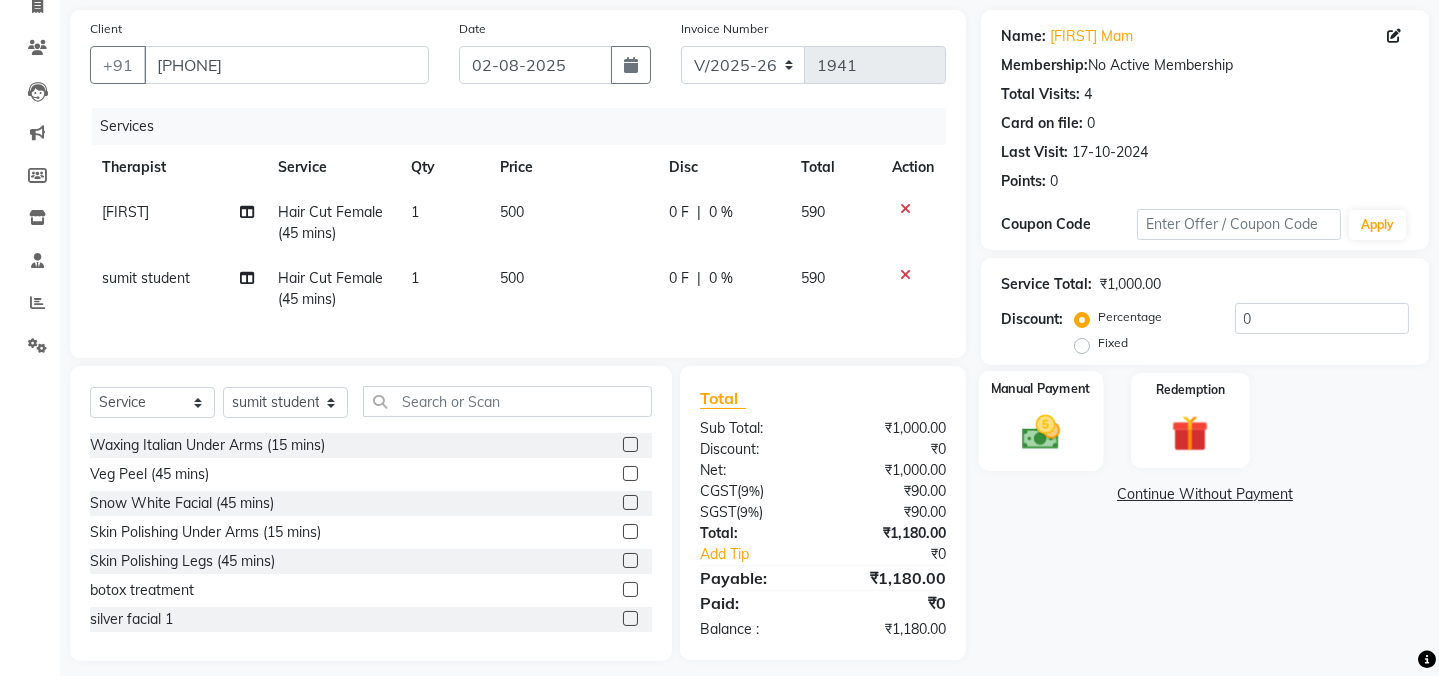 click 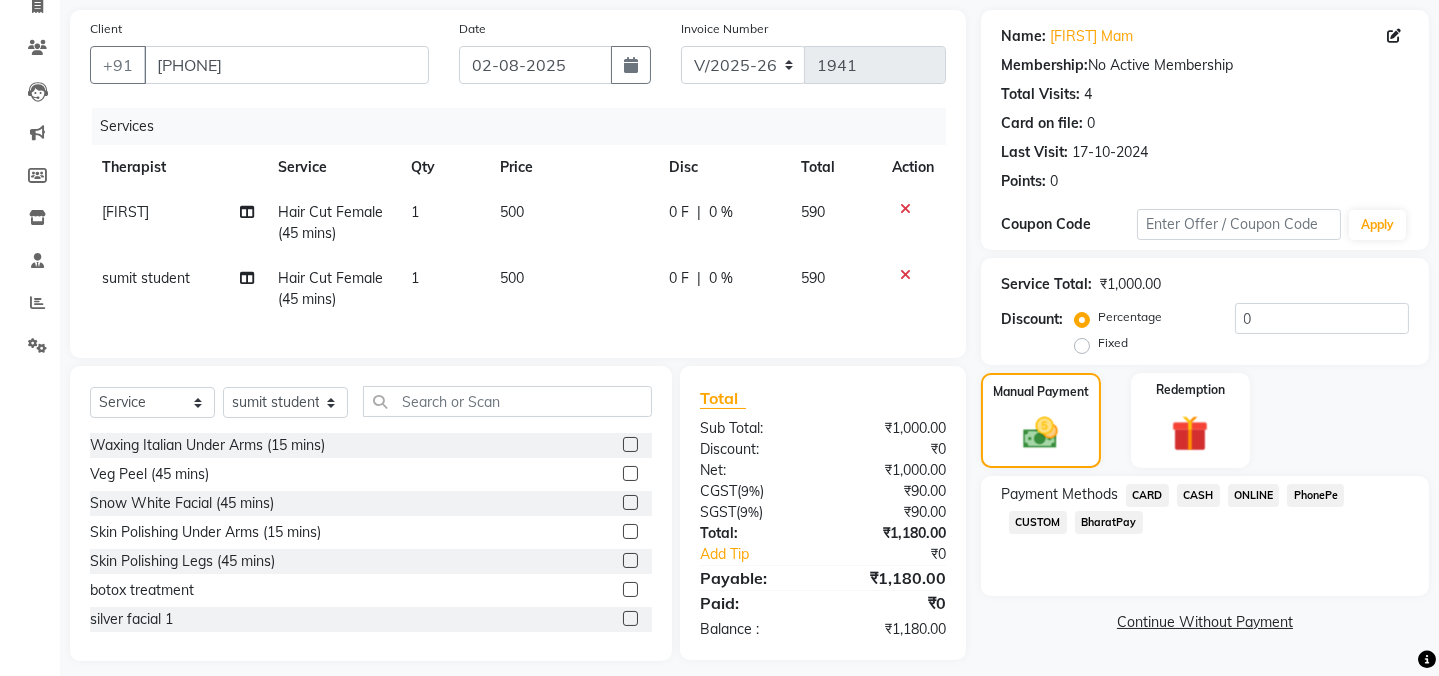 click on "ONLINE" 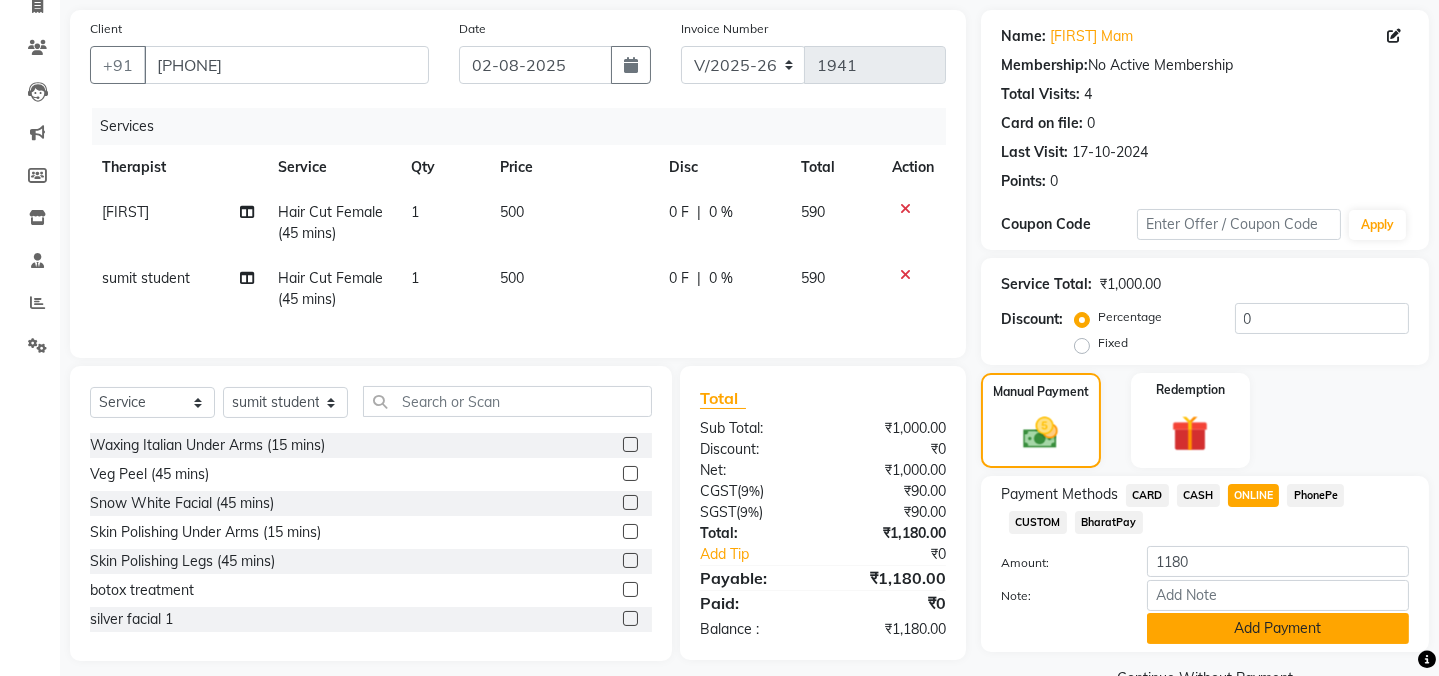 click on "Add Payment" 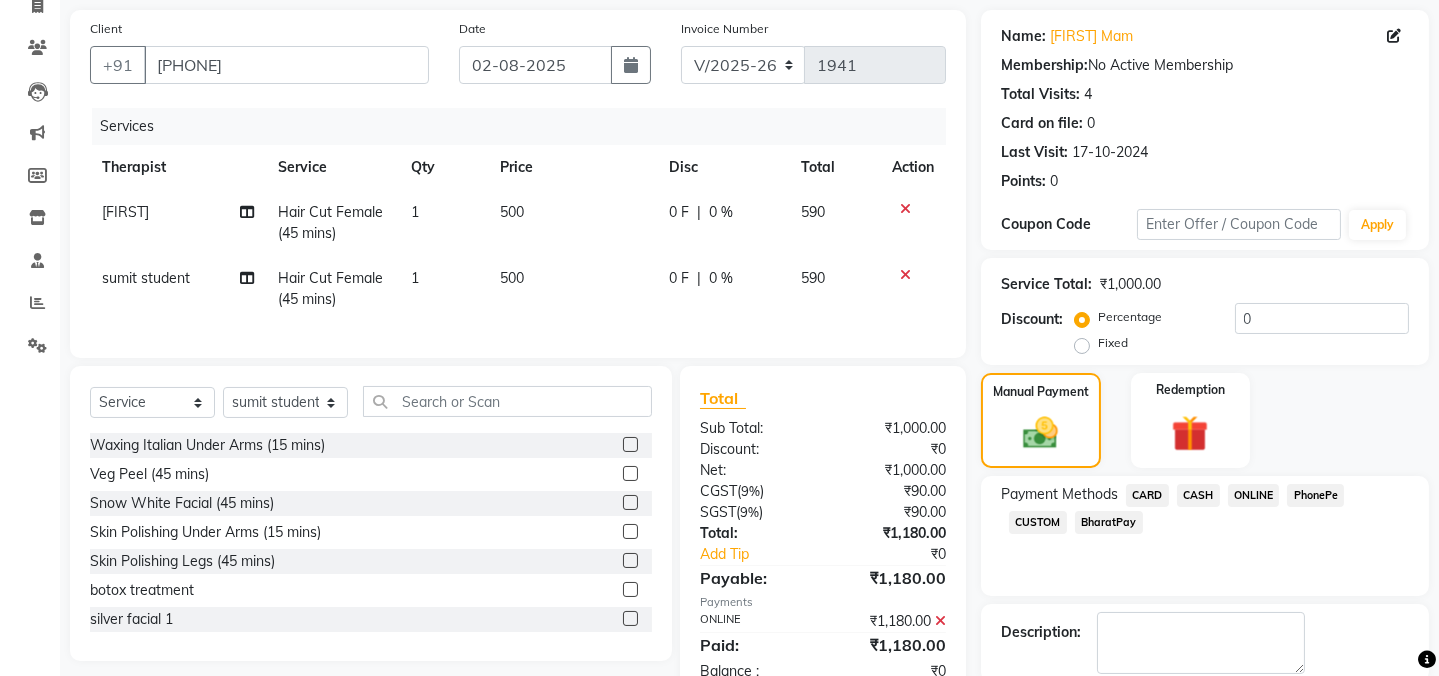 scroll, scrollTop: 242, scrollLeft: 0, axis: vertical 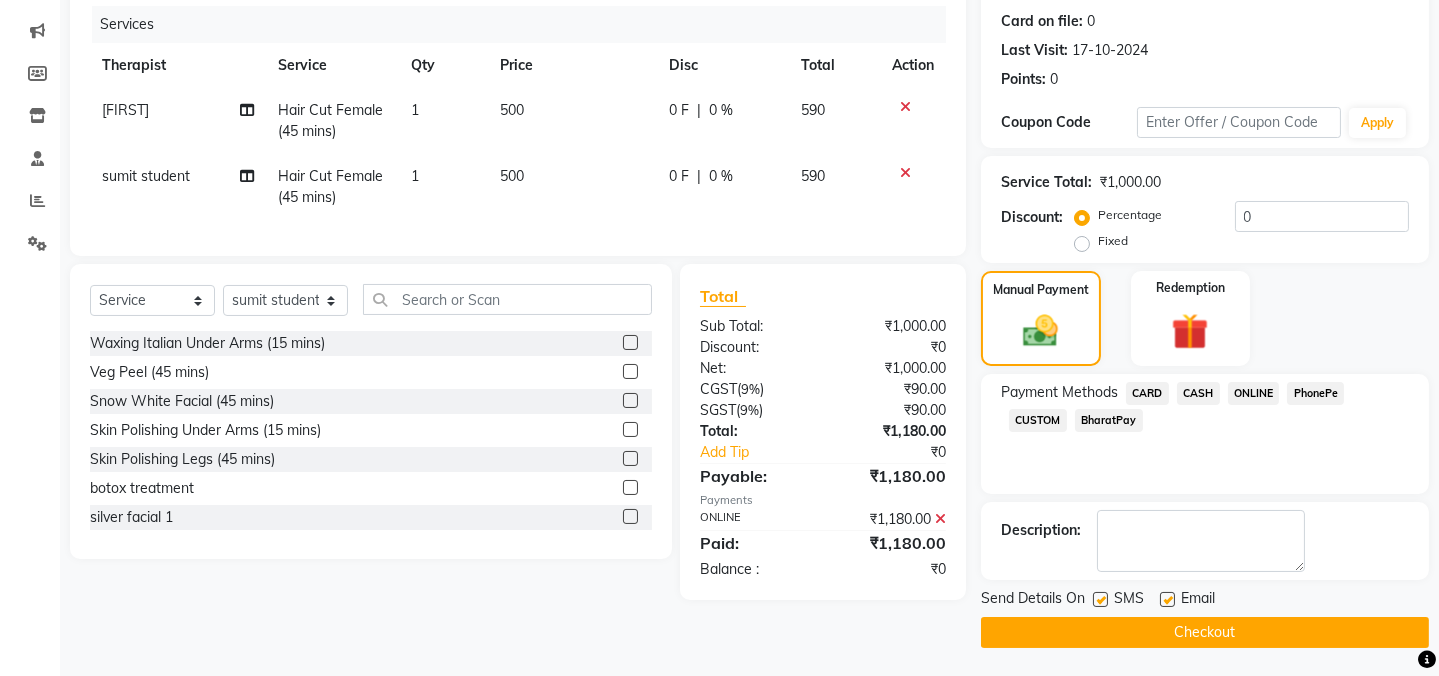 click 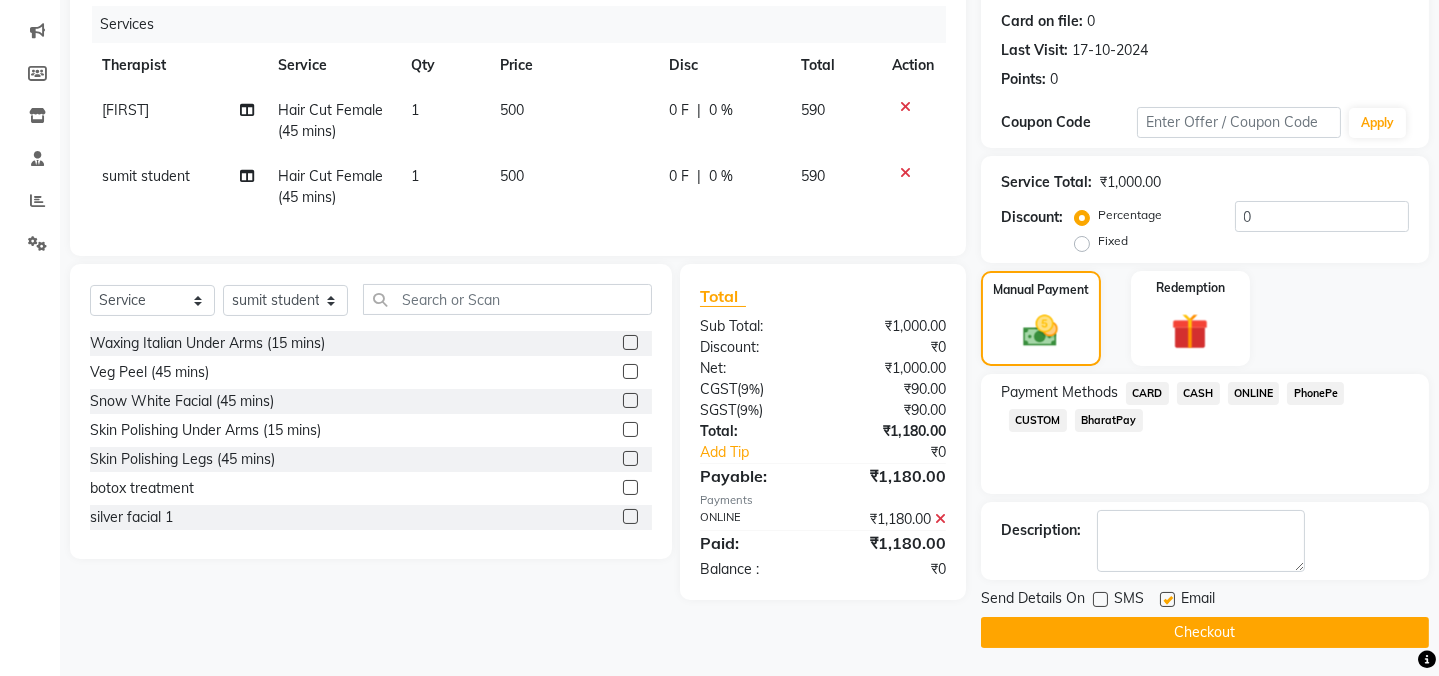 click on "Checkout" 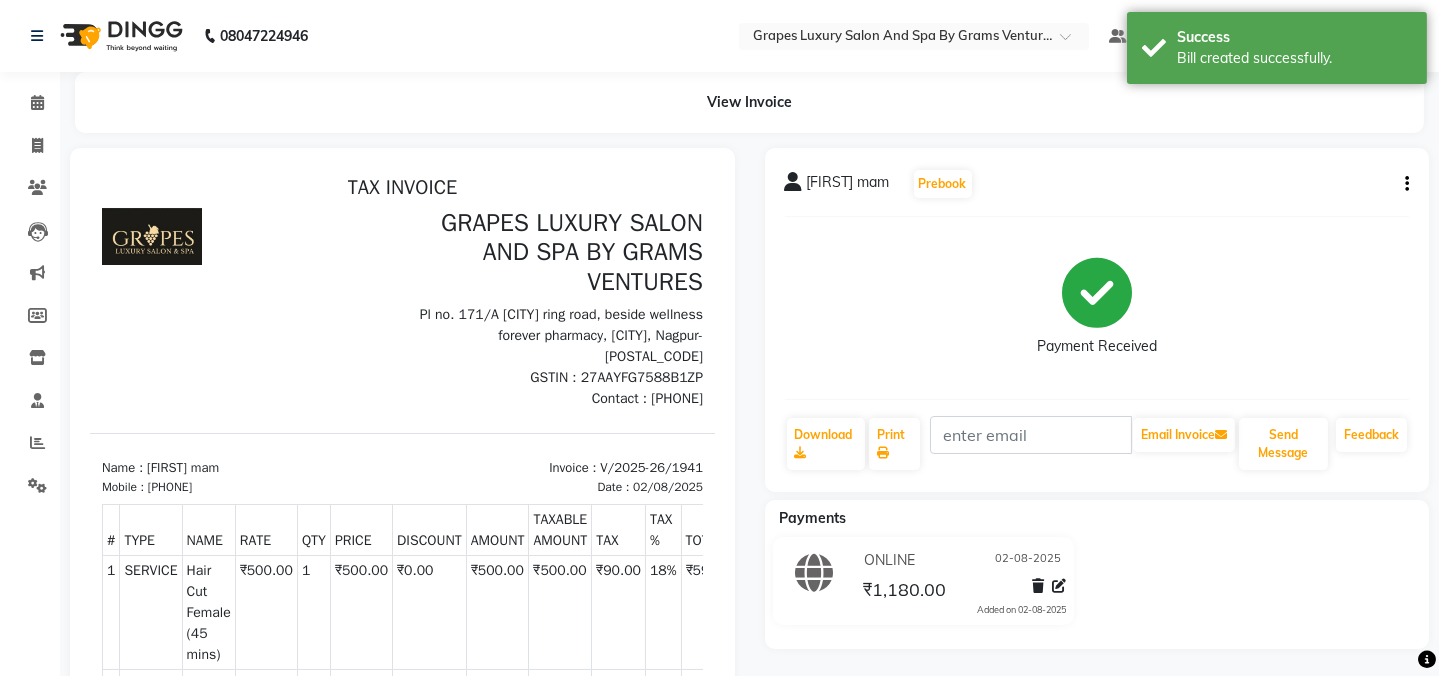 scroll, scrollTop: 0, scrollLeft: 0, axis: both 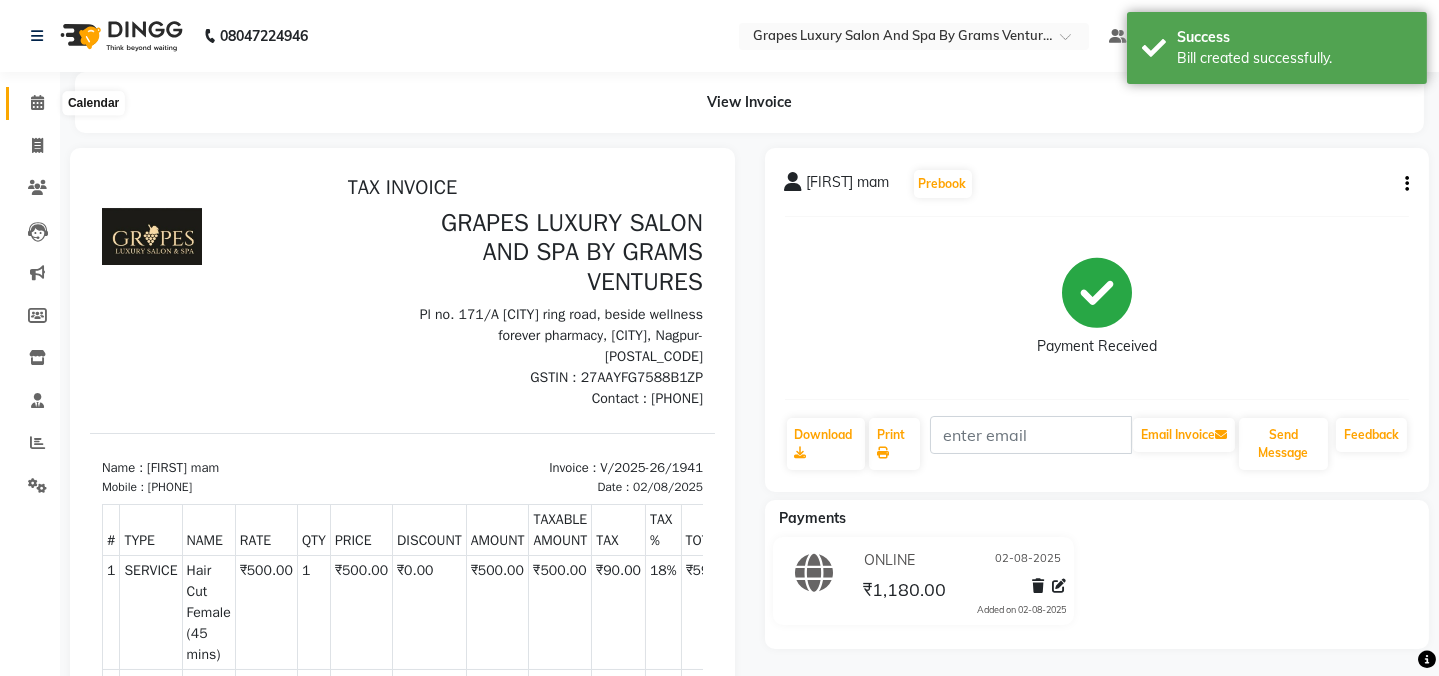 click 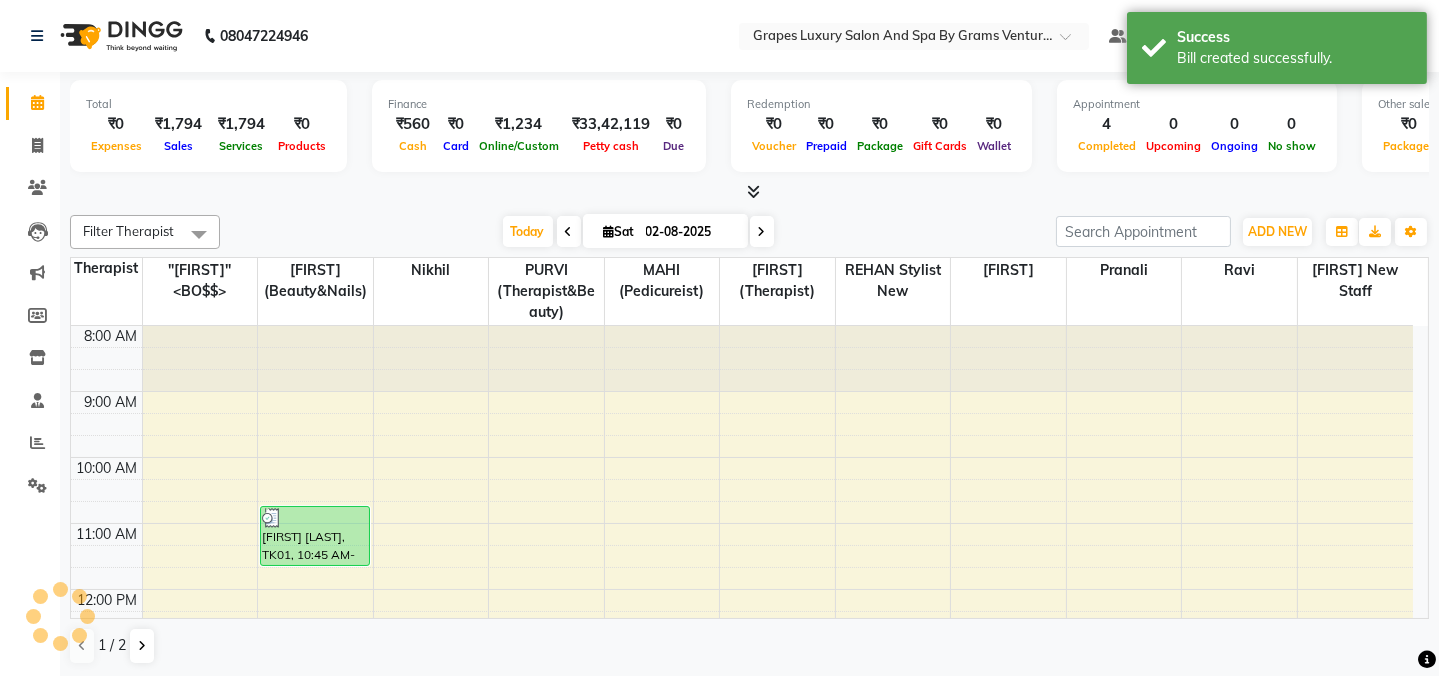 scroll, scrollTop: 0, scrollLeft: 0, axis: both 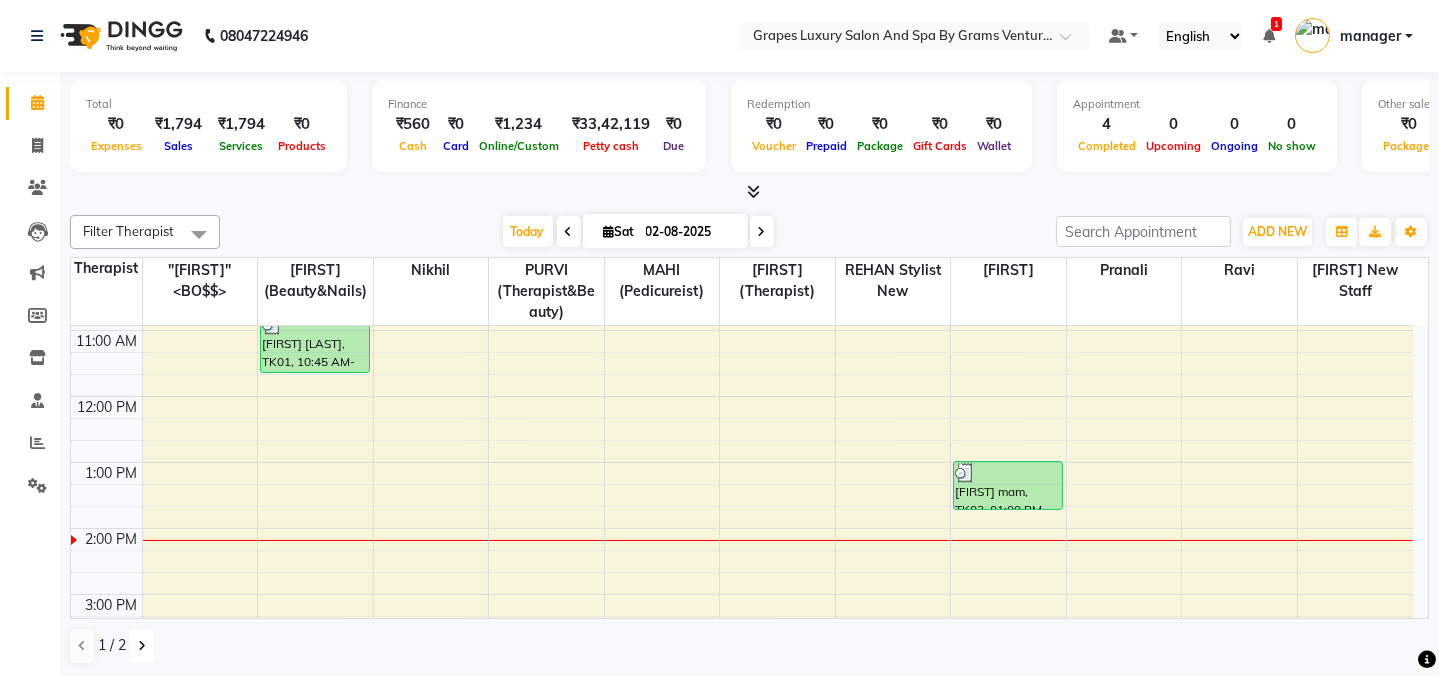 click at bounding box center [142, 646] 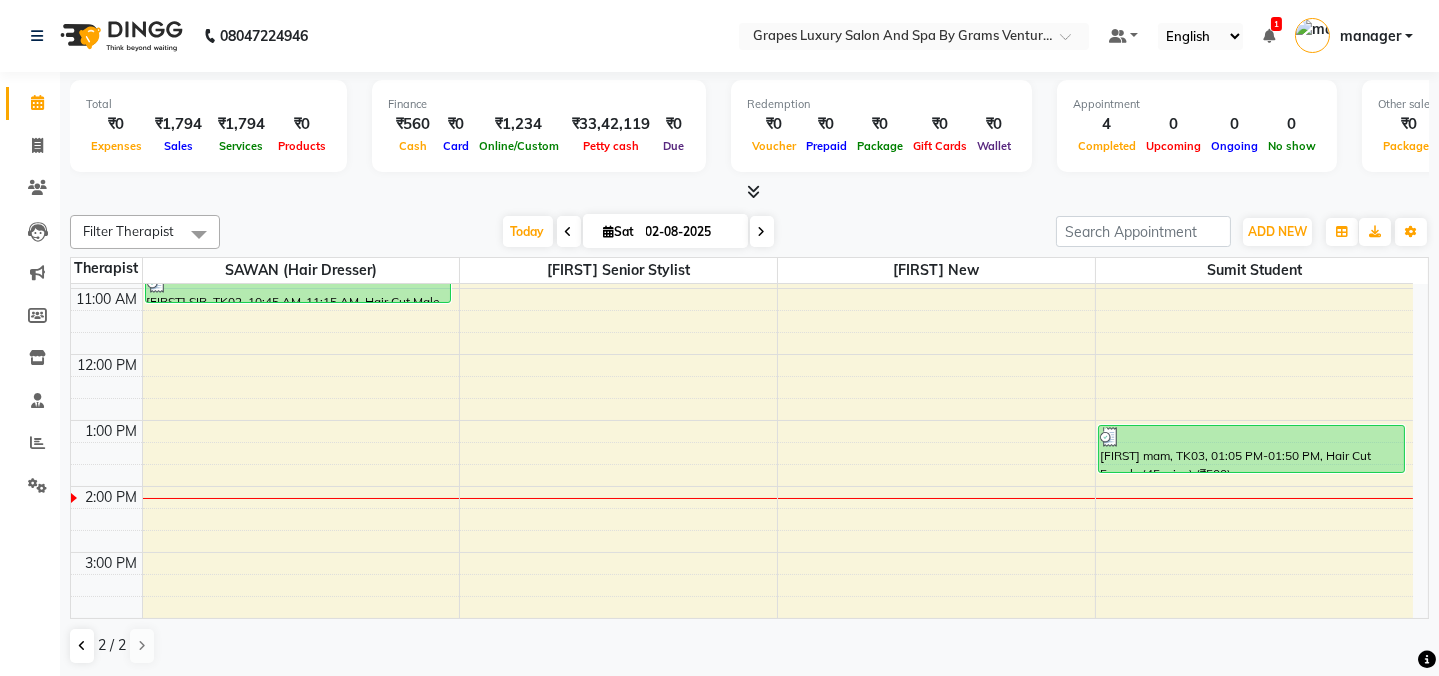 click on "8:00 AM 9:00 AM 10:00 AM 11:00 AM 12:00 PM 1:00 PM 2:00 PM 3:00 PM 4:00 PM 5:00 PM 6:00 PM 7:00 PM 8:00 PM     [FIRST] SIR, TK02, 10:45 AM-11:15 AM, Hair Cut Male (30 mins)     [FIRST] mam, TK03, 01:05 PM-01:50 PM, Hair Cut Female (45 mins) (₹500)" at bounding box center (742, 519) 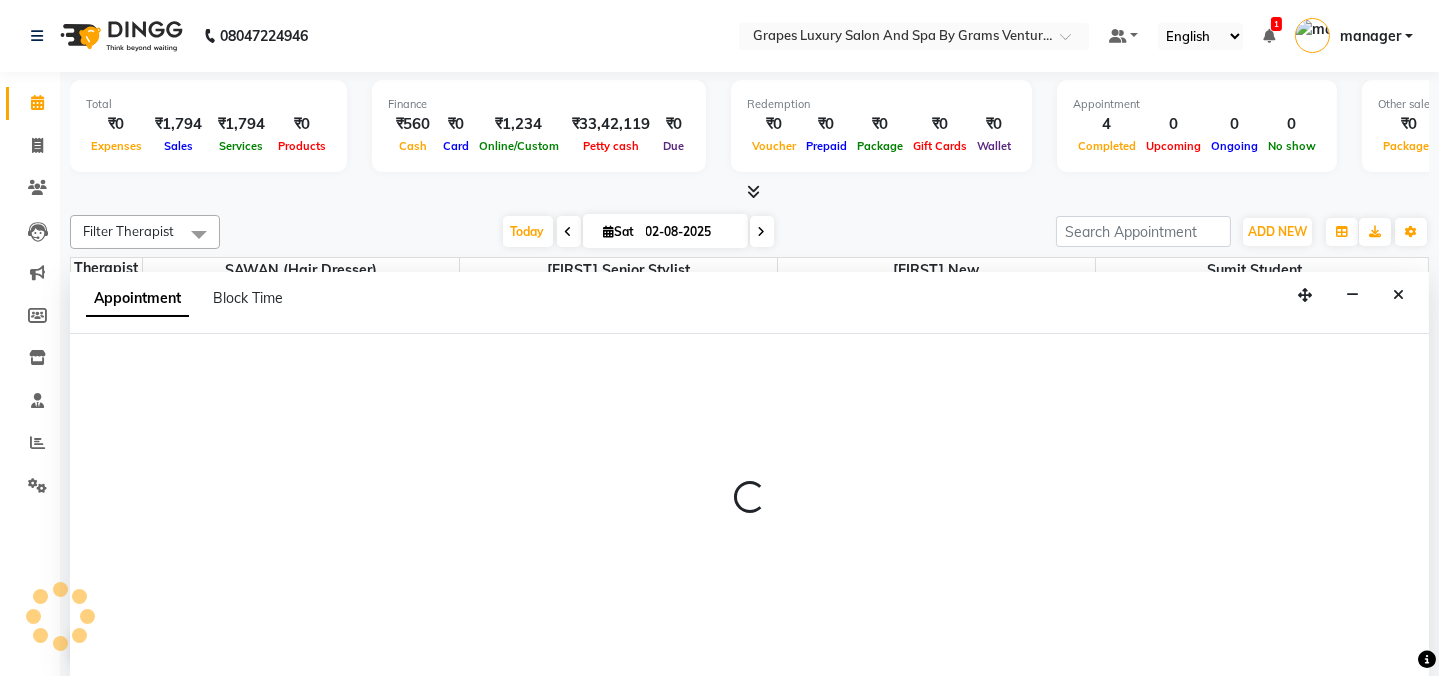 scroll, scrollTop: 0, scrollLeft: 0, axis: both 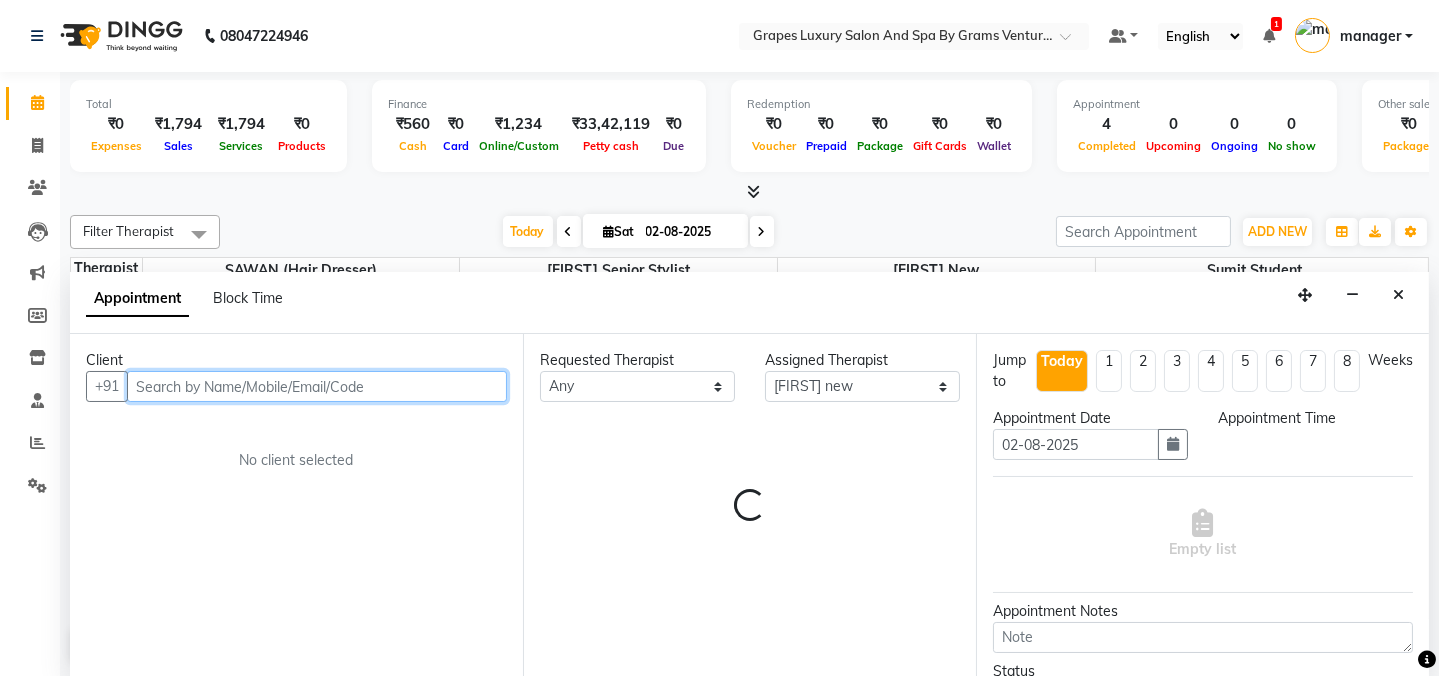 select on "855" 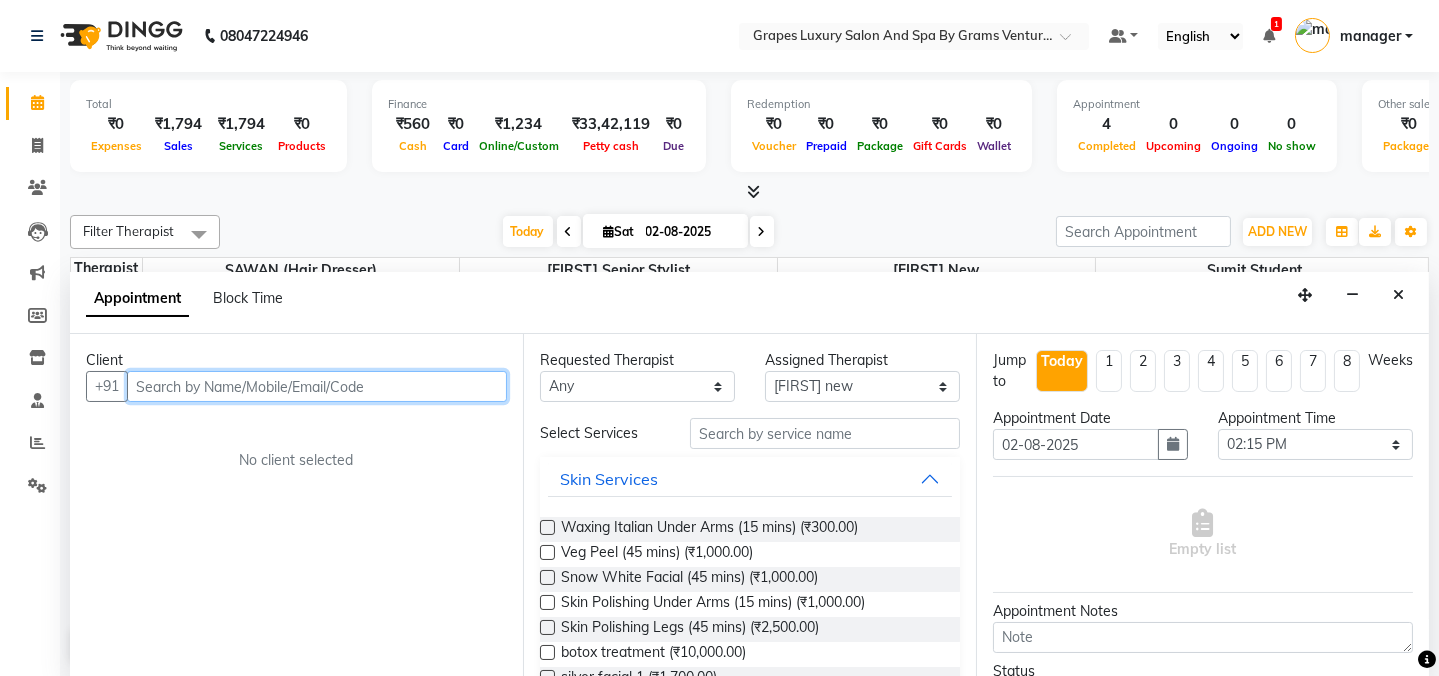 click at bounding box center [317, 386] 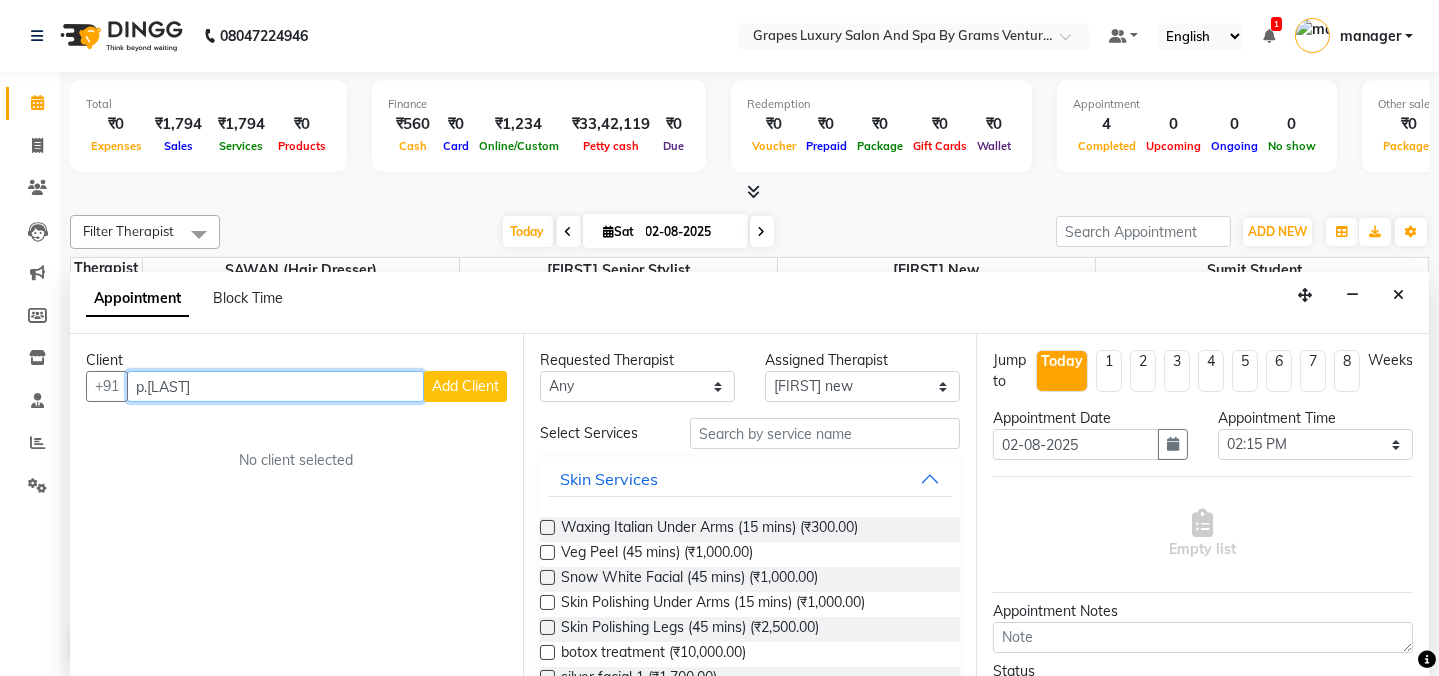 click on "p.[LAST]" at bounding box center [275, 386] 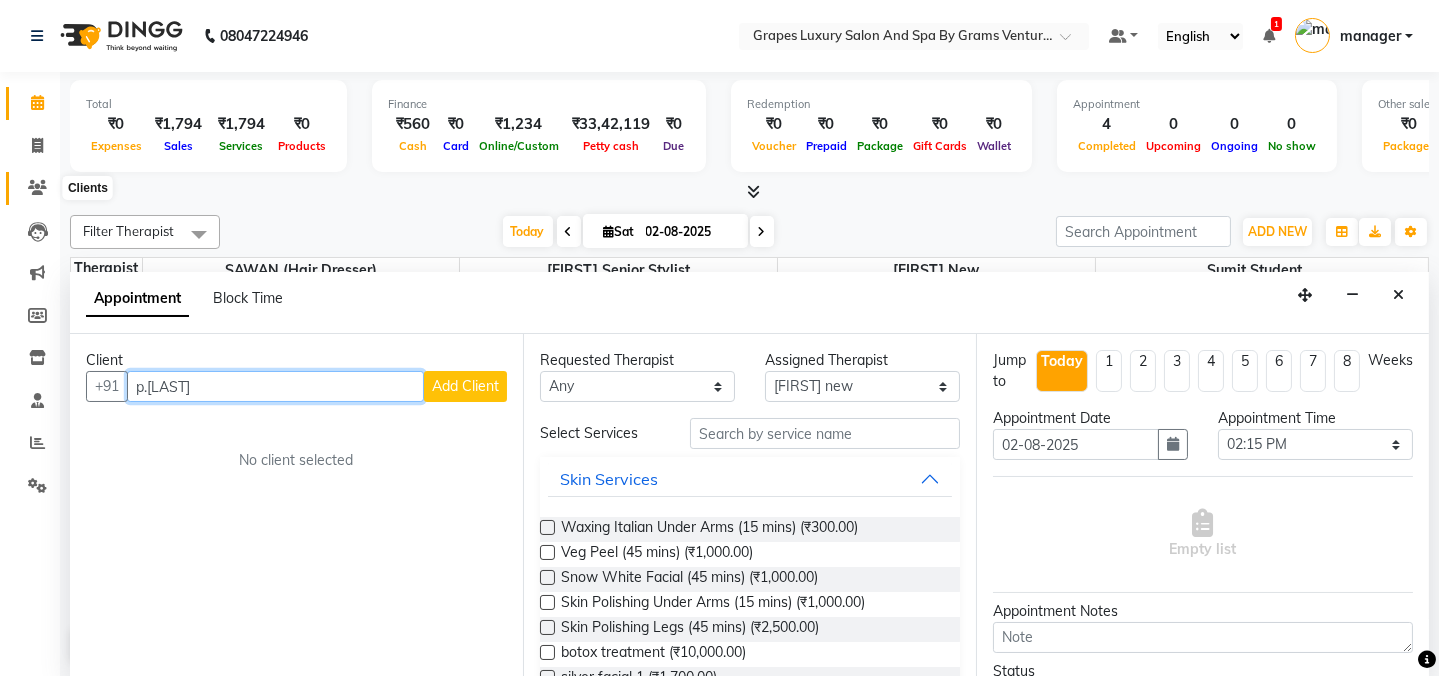 type on "p.[LAST]" 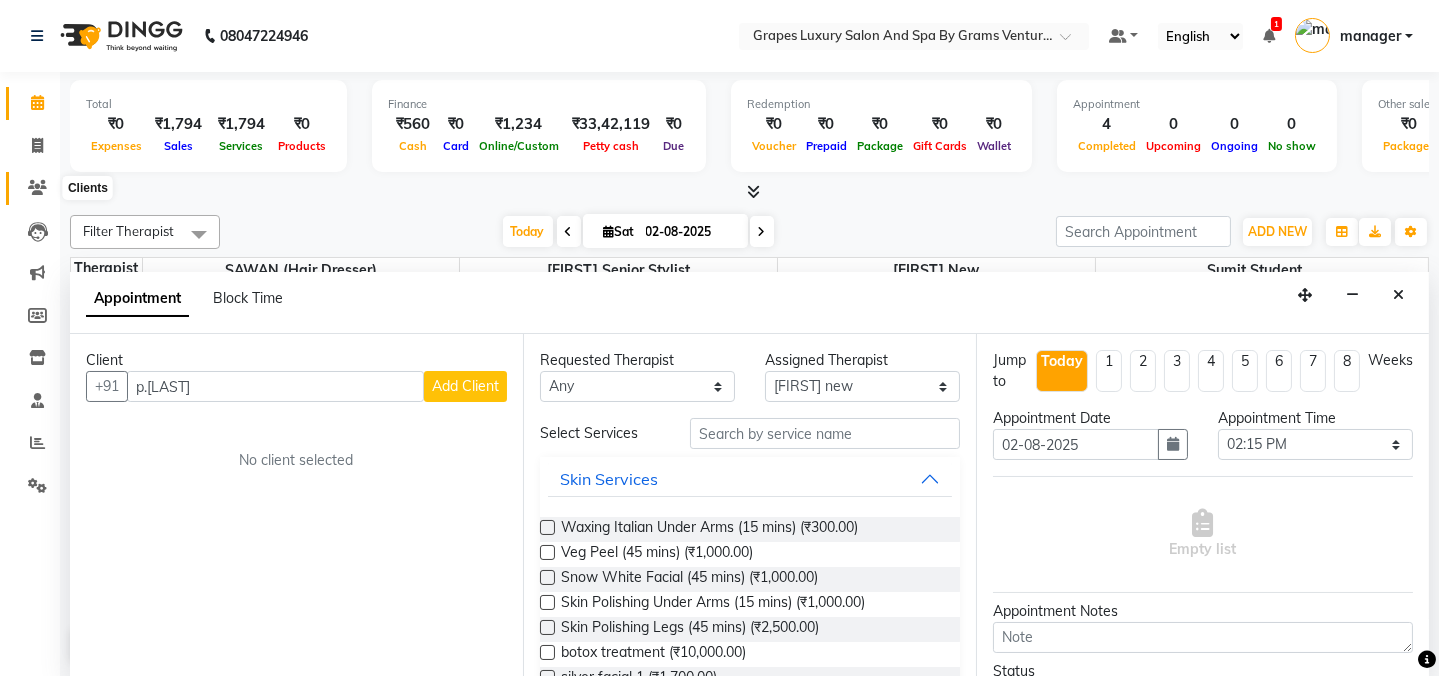 click 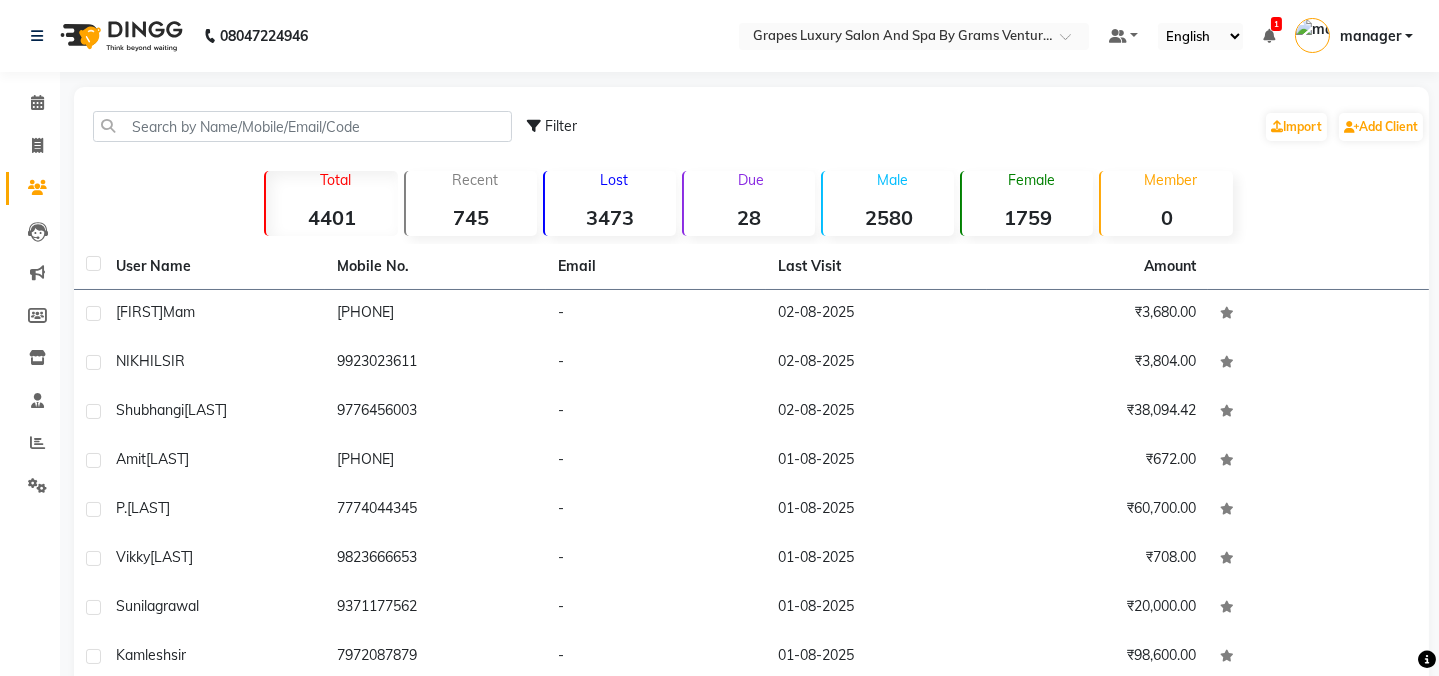 scroll, scrollTop: 0, scrollLeft: 0, axis: both 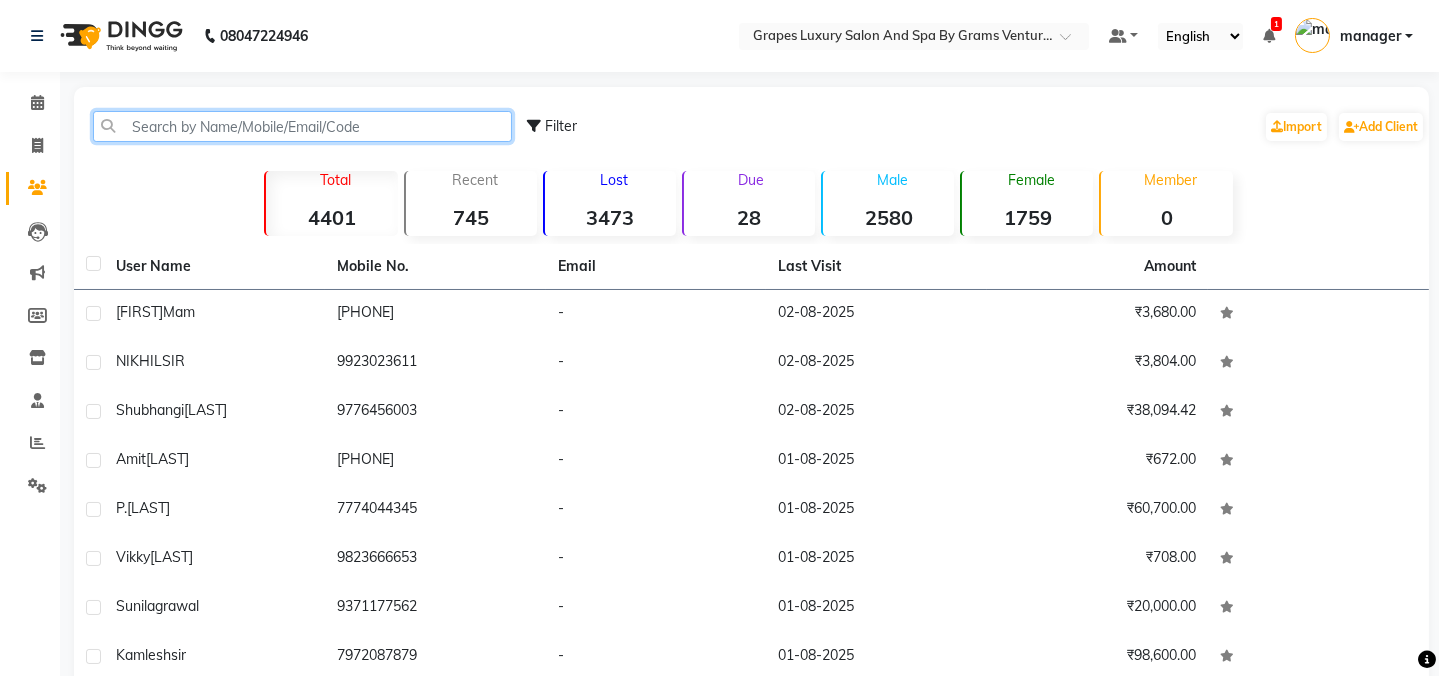 click 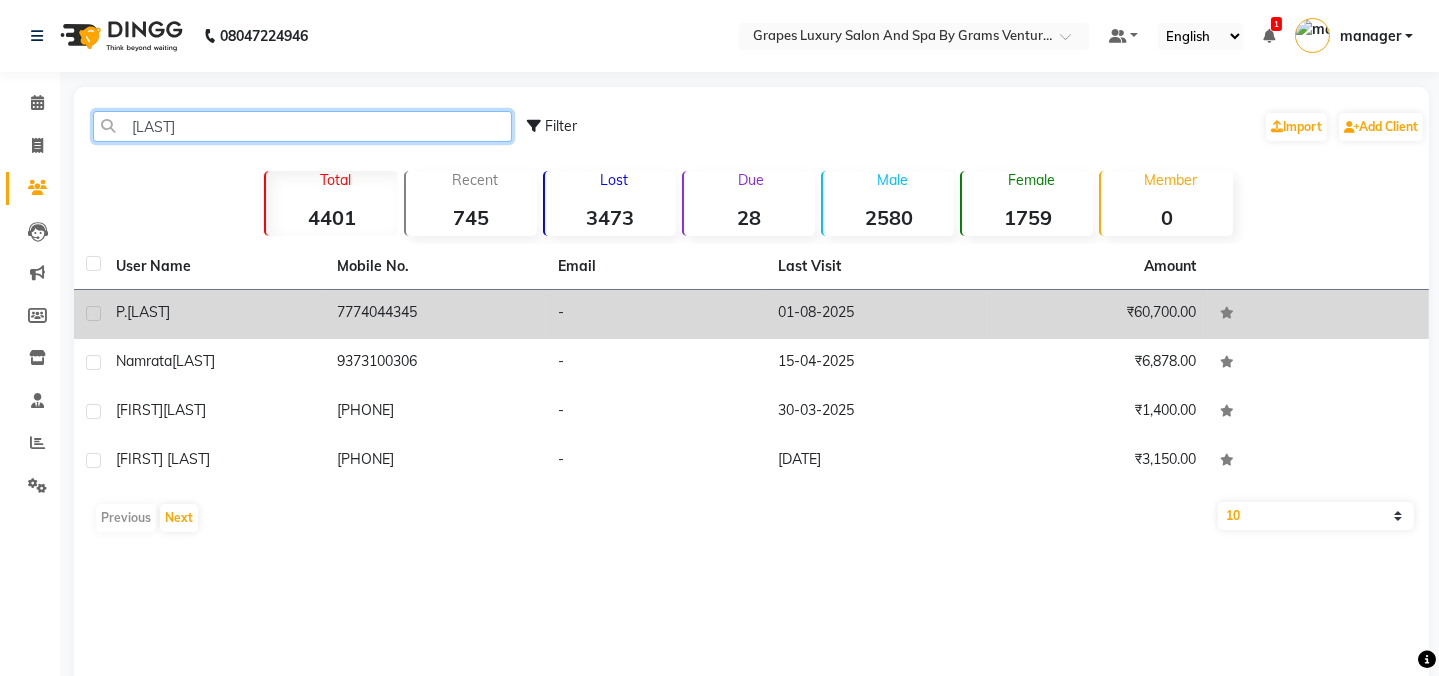 type on "[LAST]" 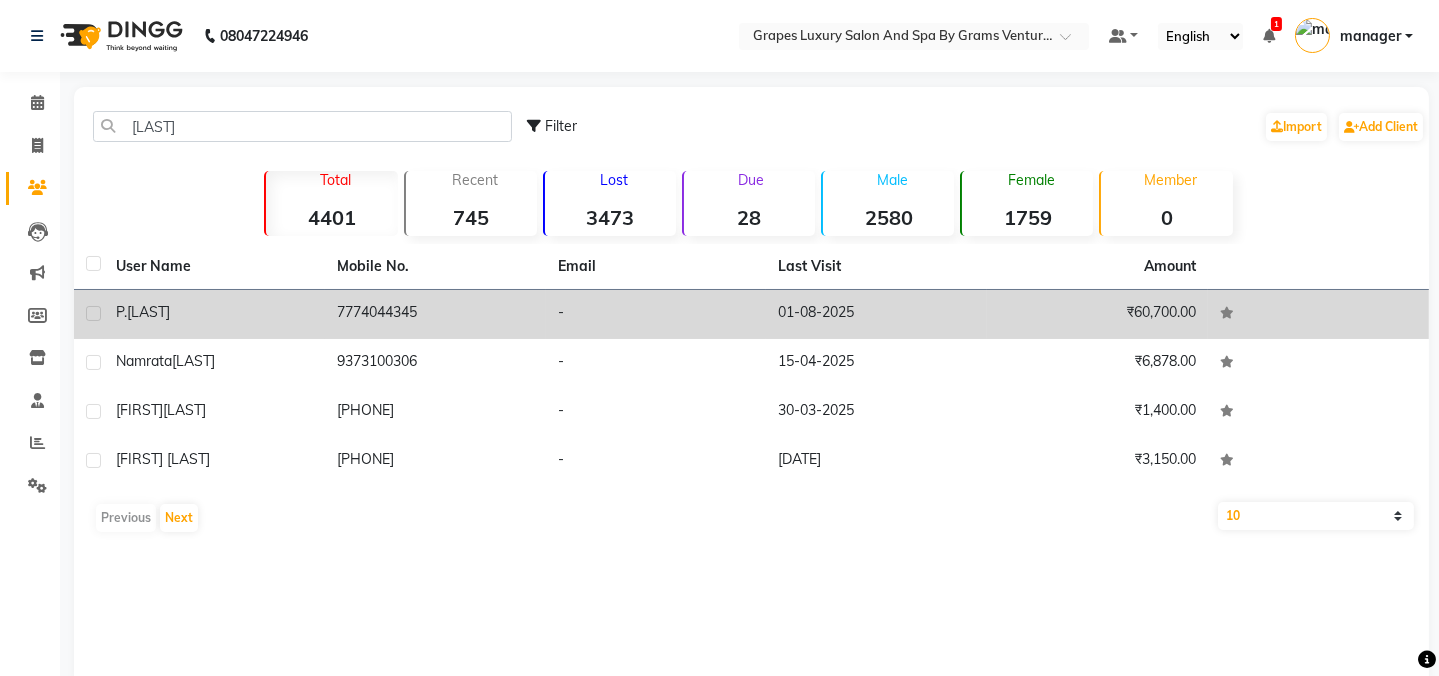 click on "p. [LAST]" 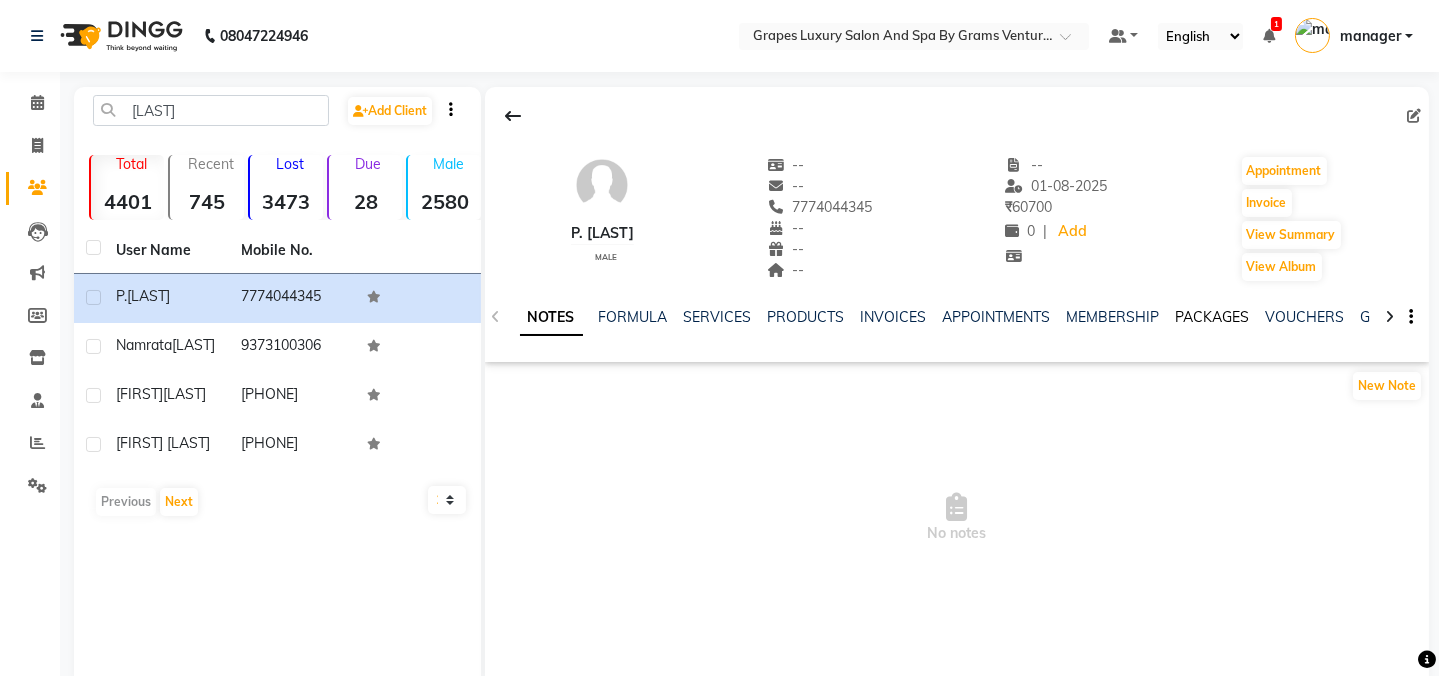 click on "PACKAGES" 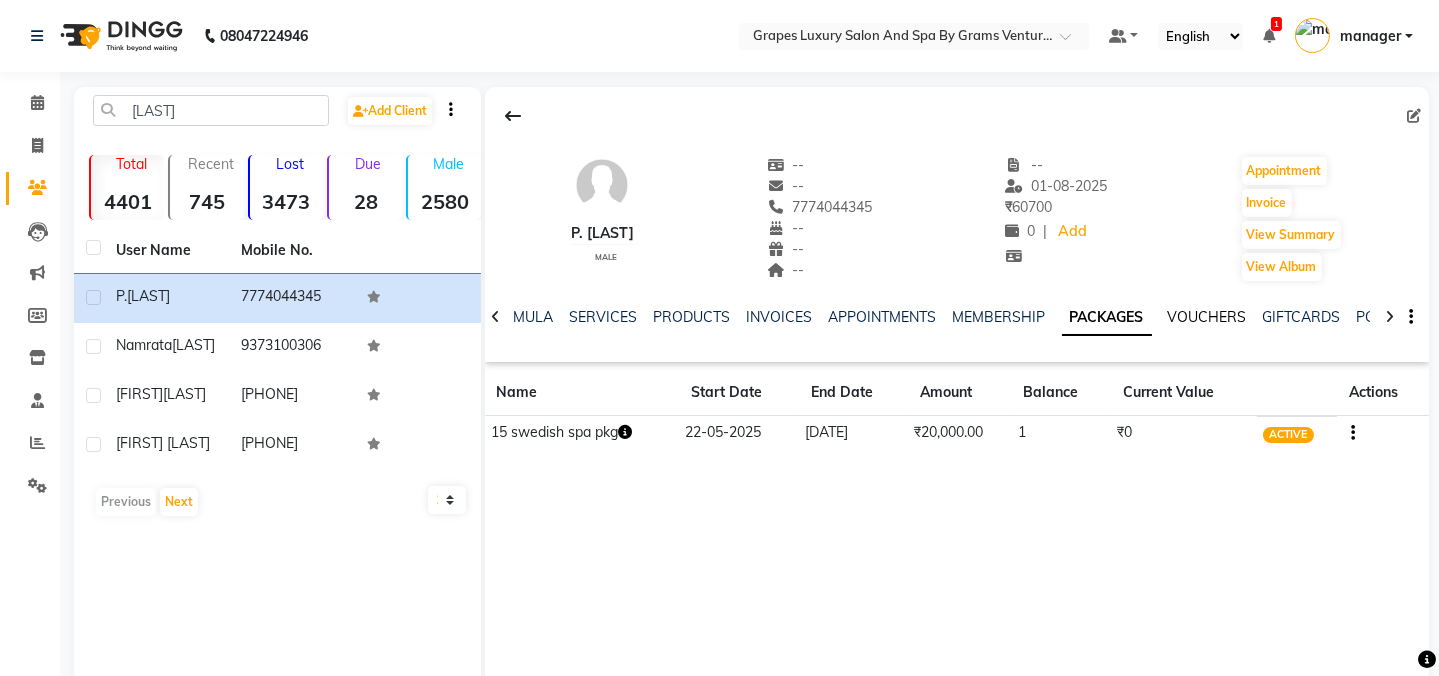 click on "VOUCHERS" 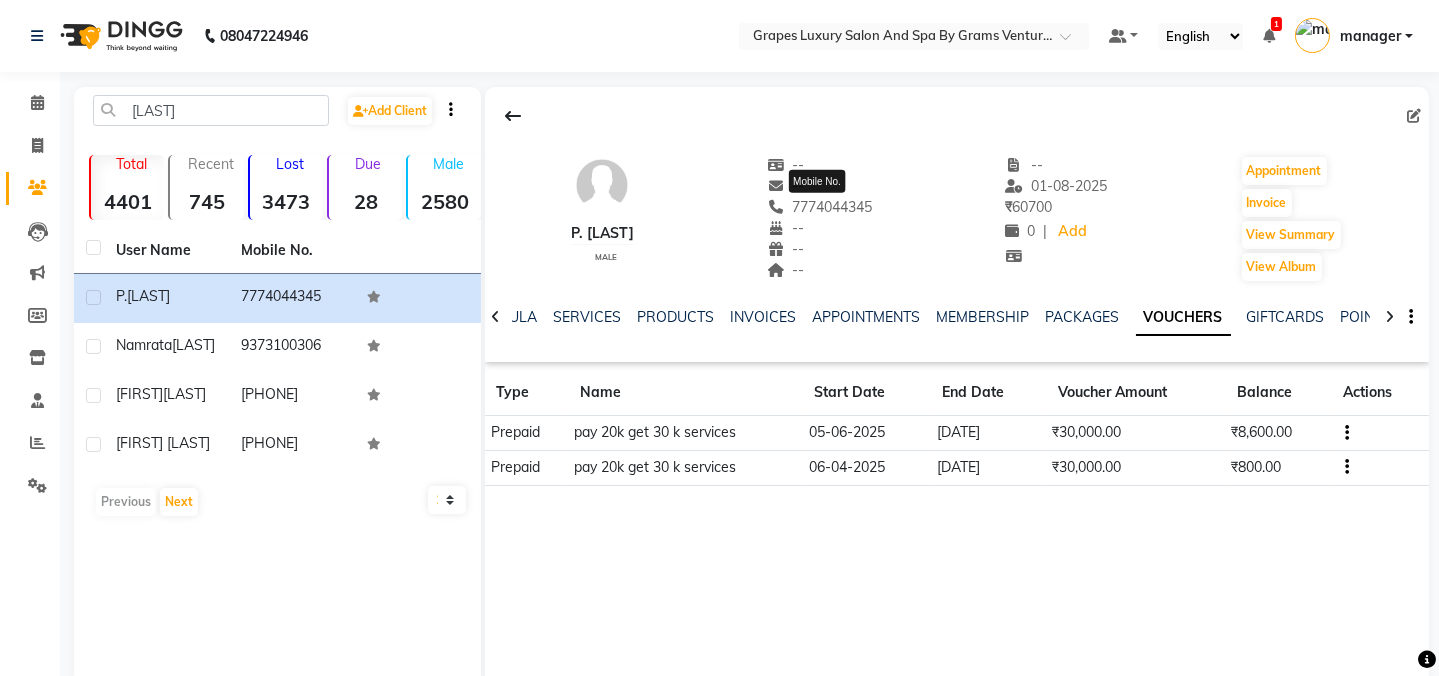 drag, startPoint x: 876, startPoint y: 203, endPoint x: 796, endPoint y: 207, distance: 80.09994 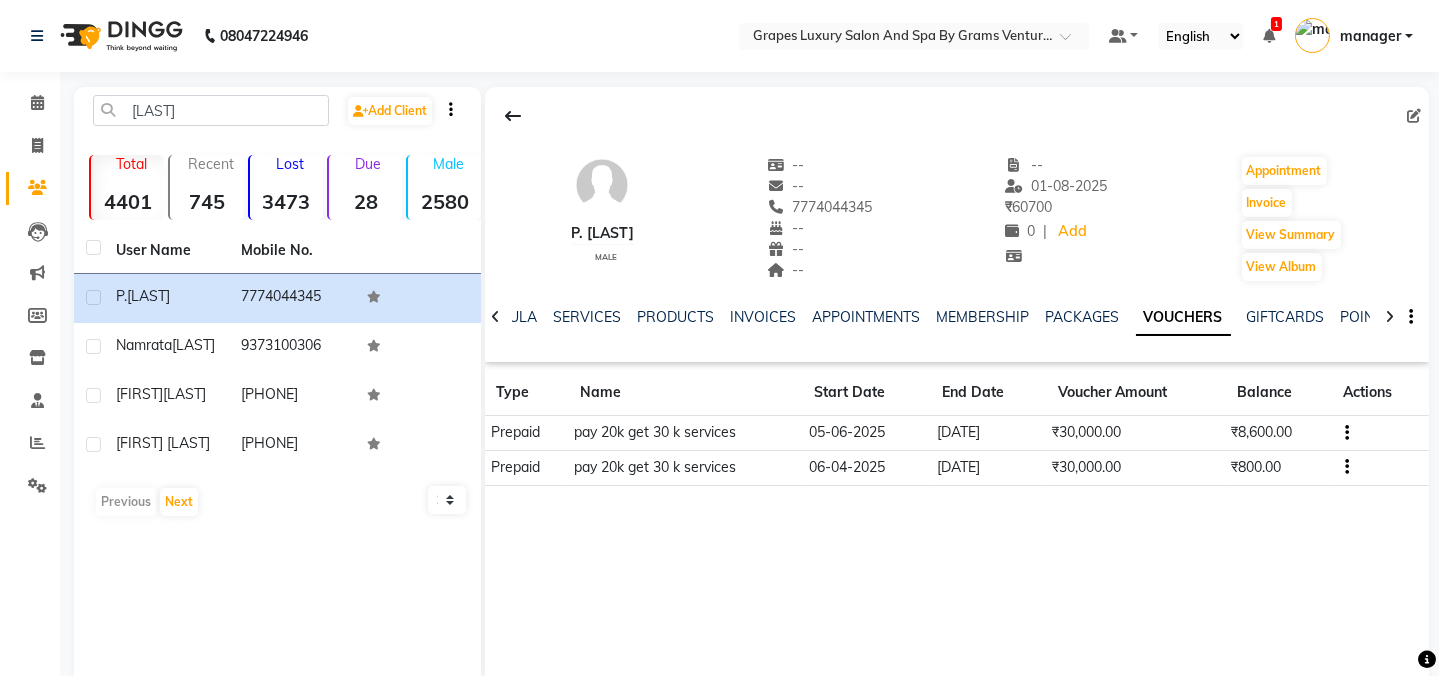 copy on "[PHONE]" 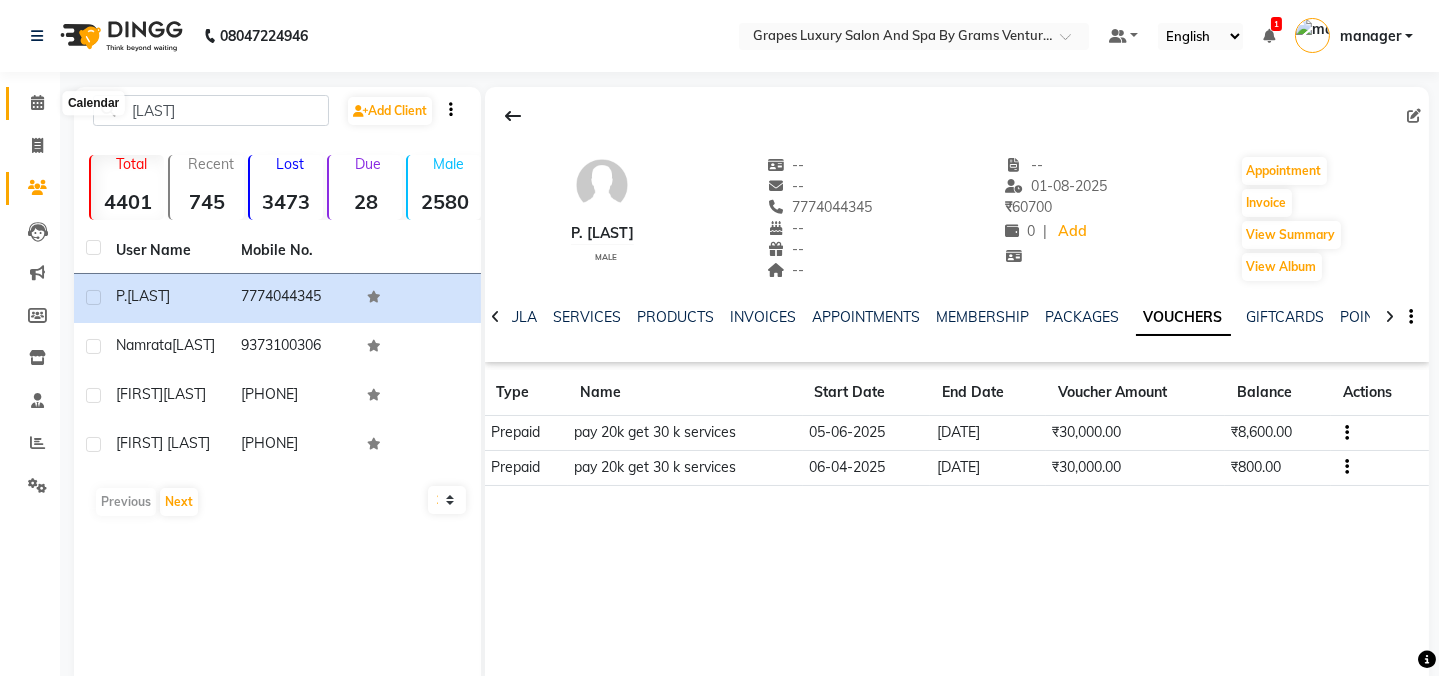 click 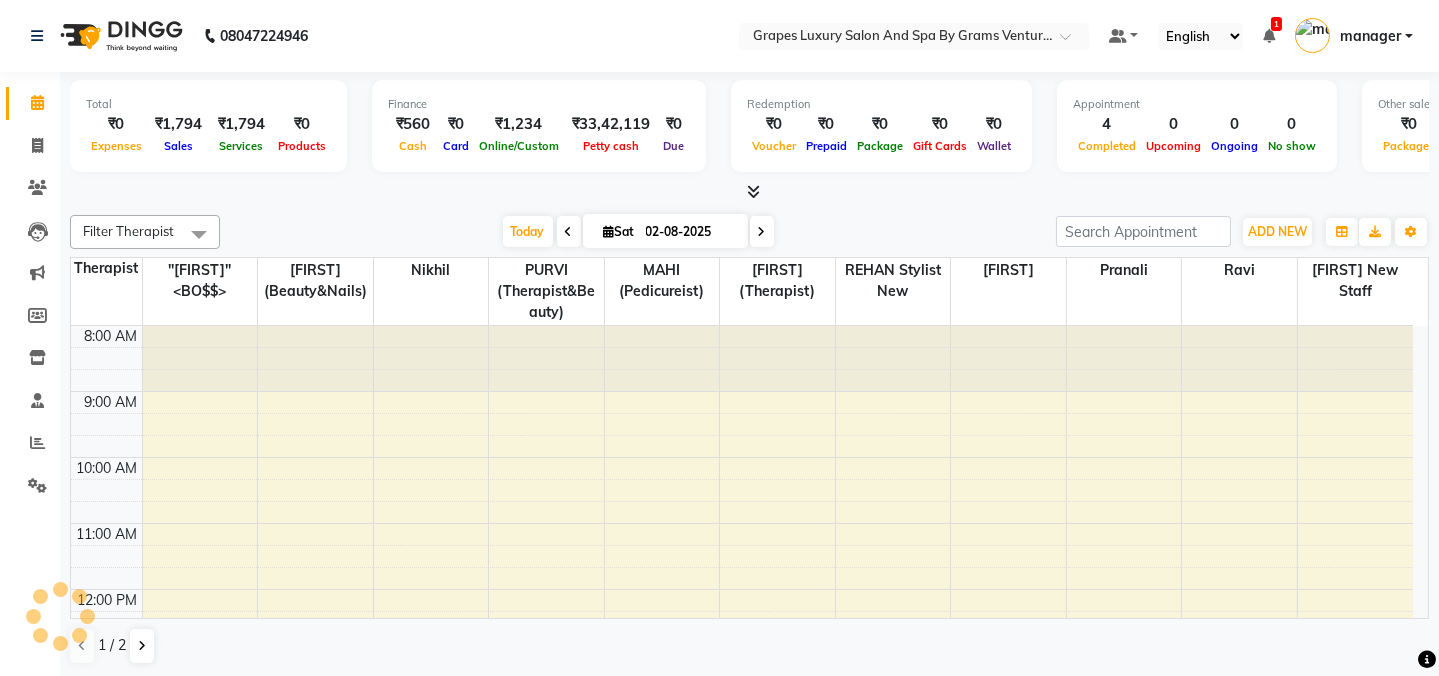scroll, scrollTop: 395, scrollLeft: 0, axis: vertical 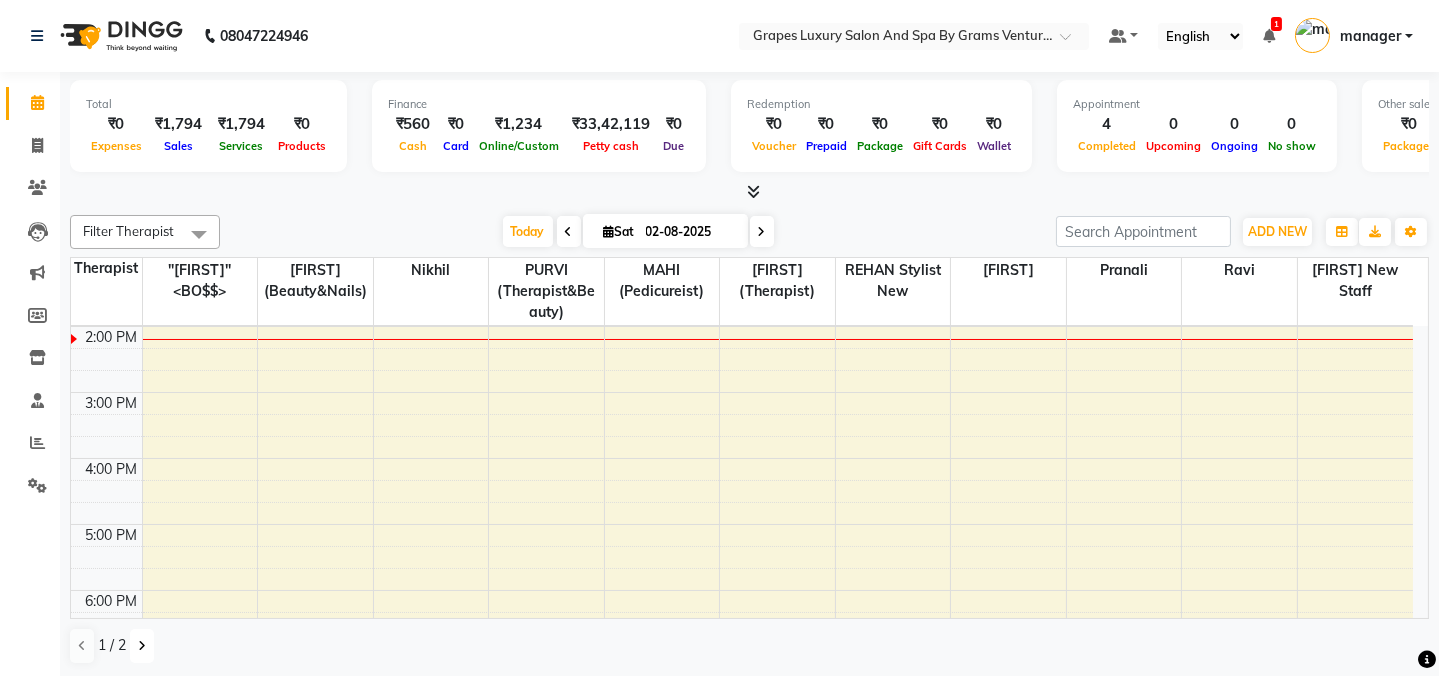 click at bounding box center [142, 646] 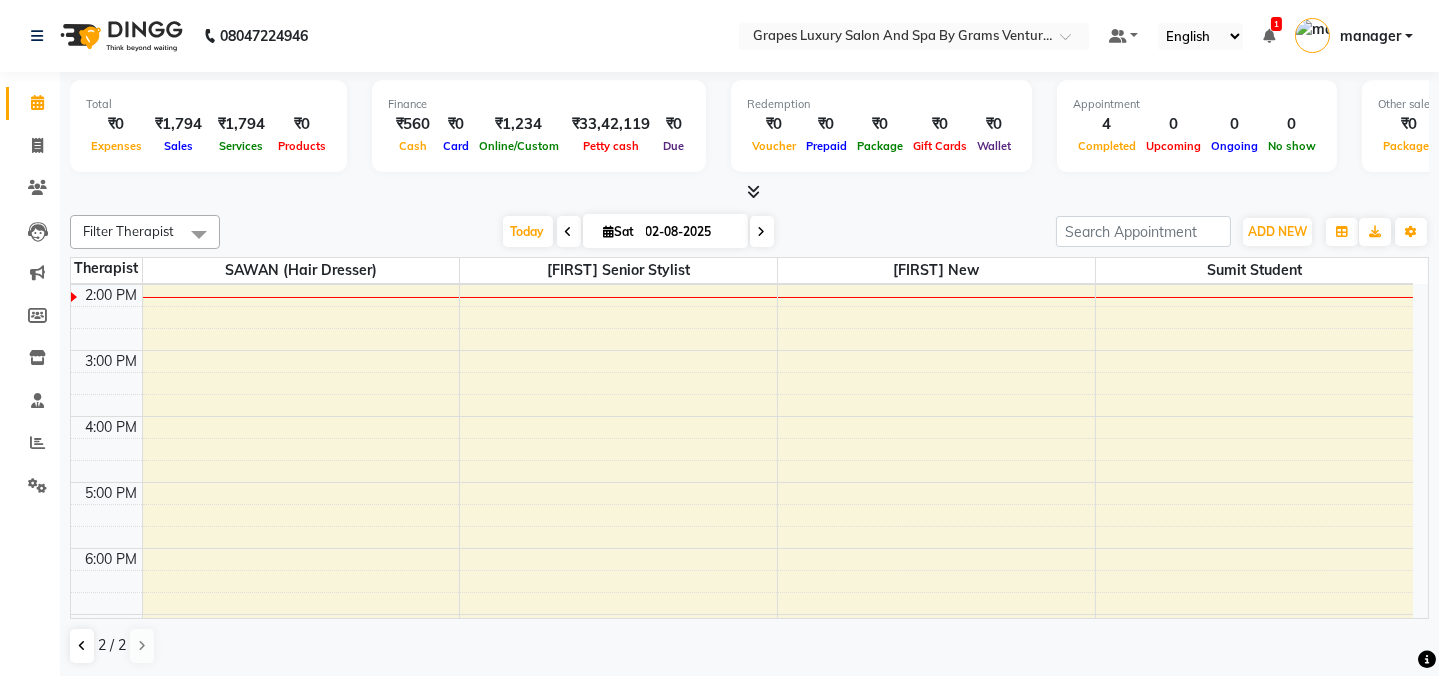 select on "77162" 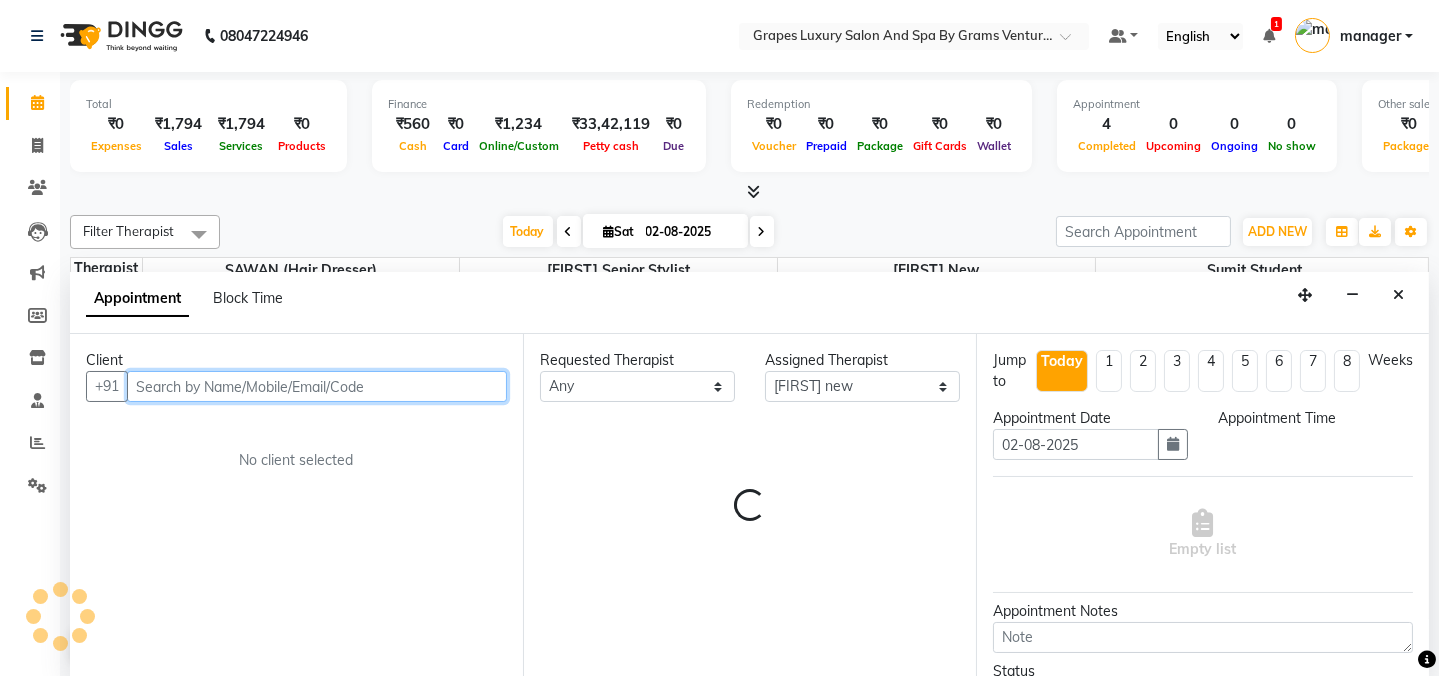 select on "855" 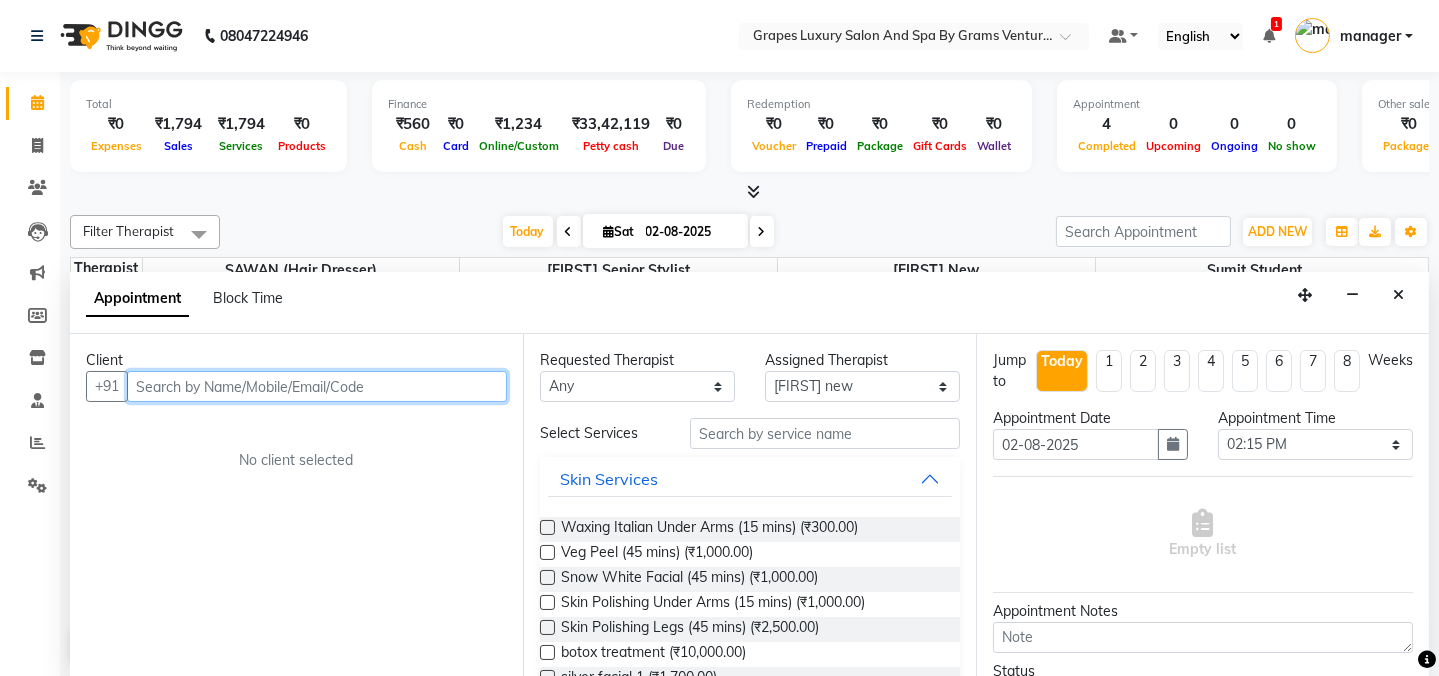 scroll, scrollTop: 0, scrollLeft: 0, axis: both 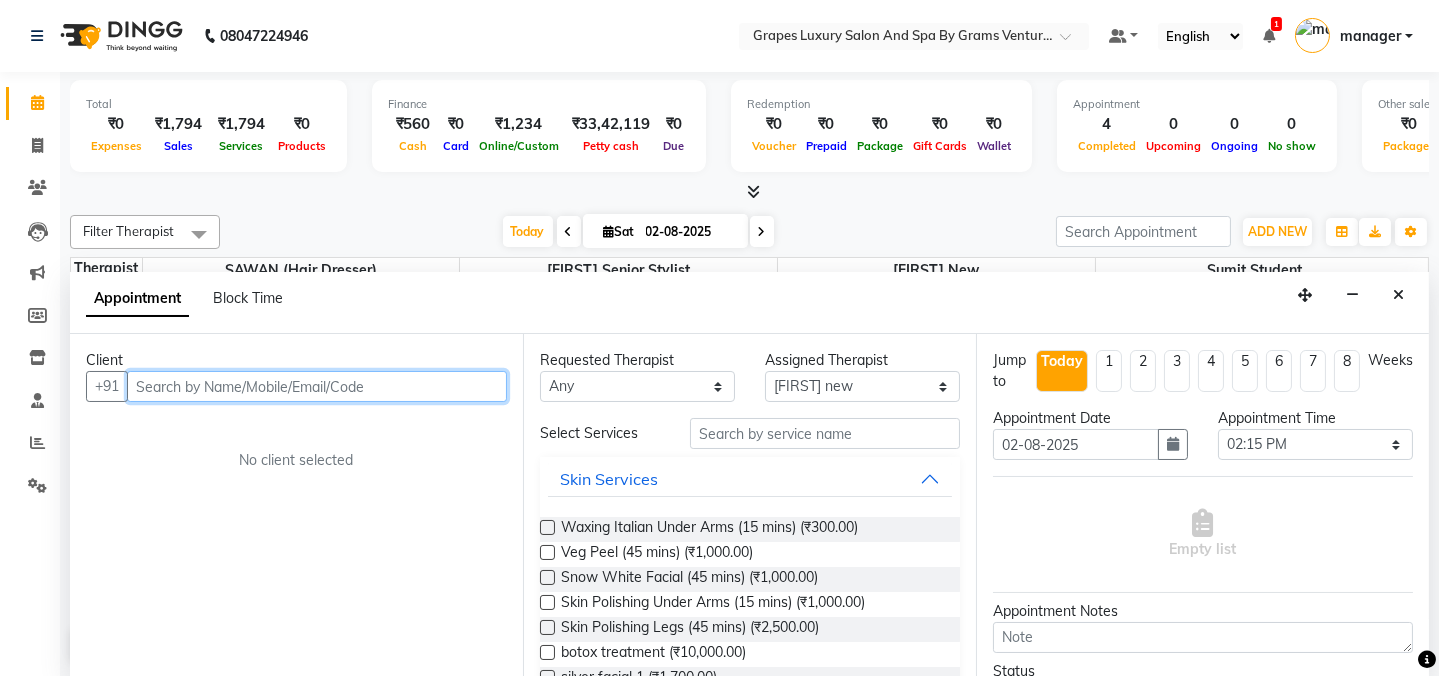drag, startPoint x: 913, startPoint y: 307, endPoint x: 325, endPoint y: 379, distance: 592.3918 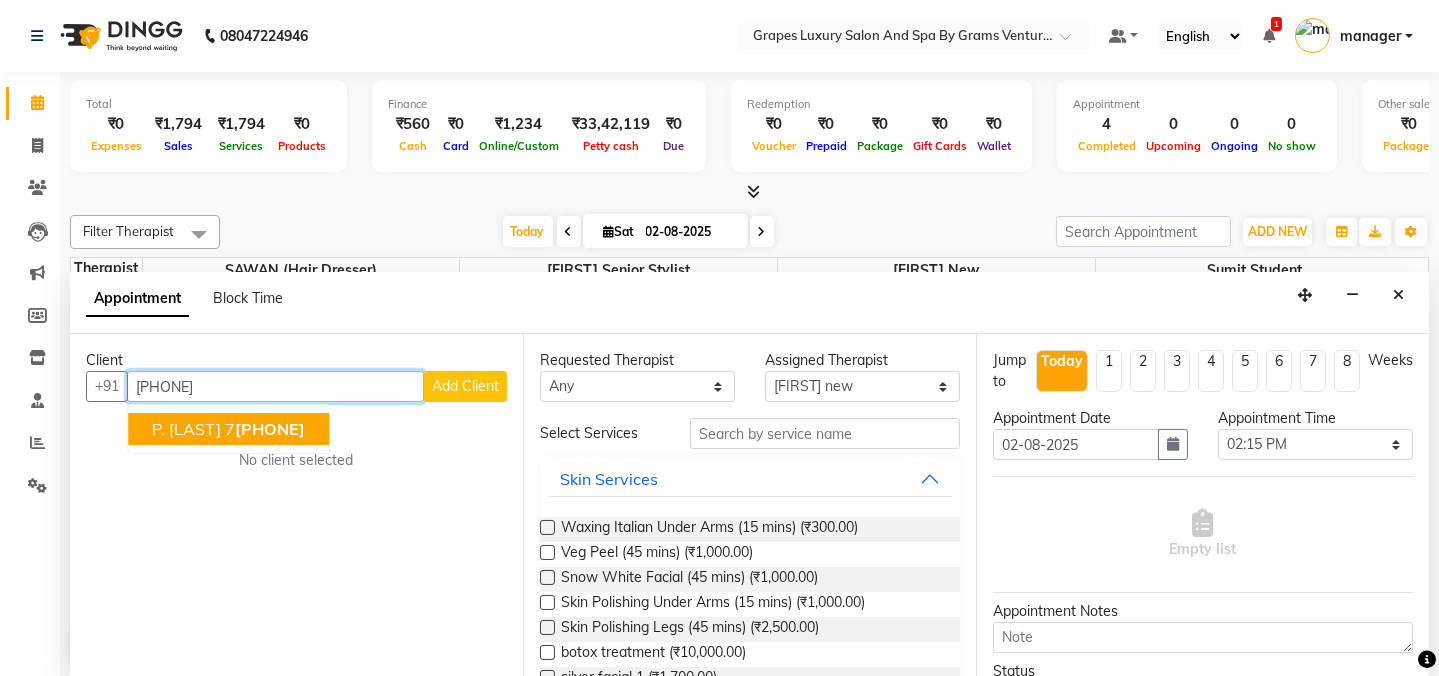 click on "p. [LAST]" at bounding box center [186, 429] 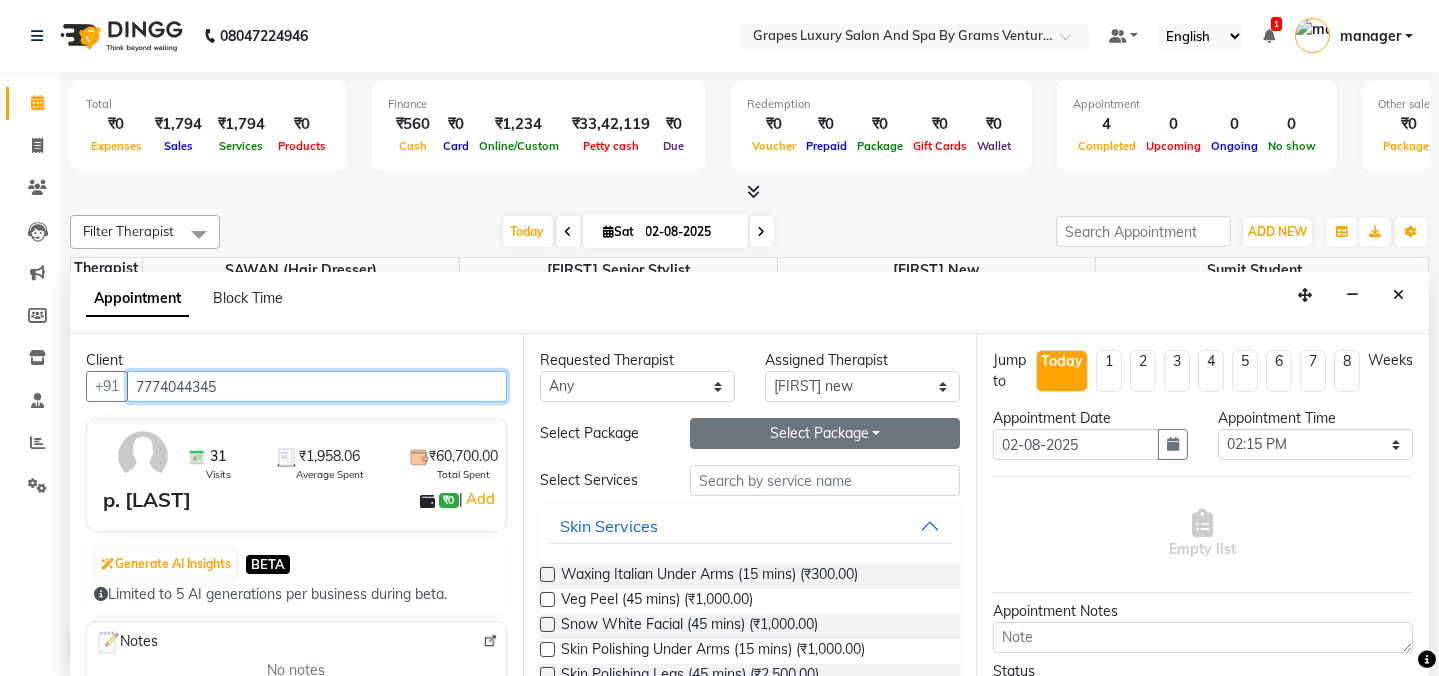 type on "7774044345" 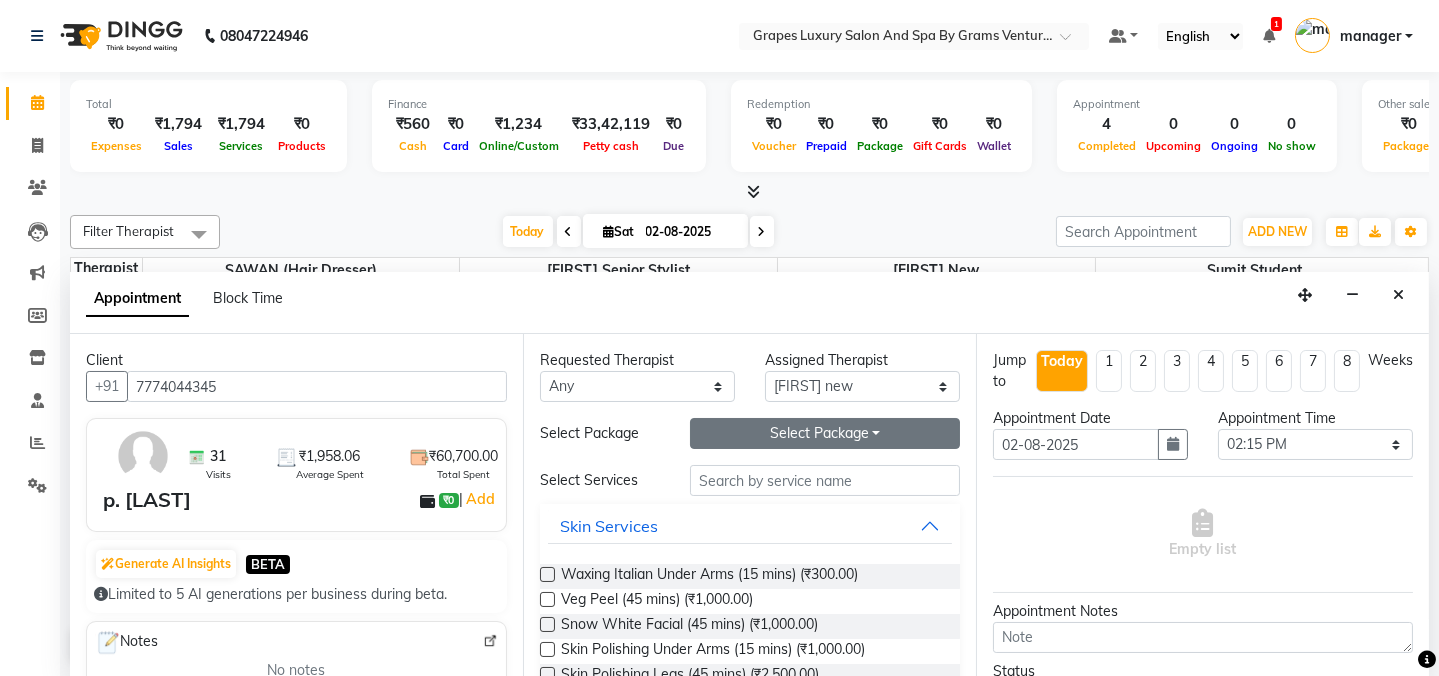 click on "Select Package  Toggle Dropdown" at bounding box center (825, 433) 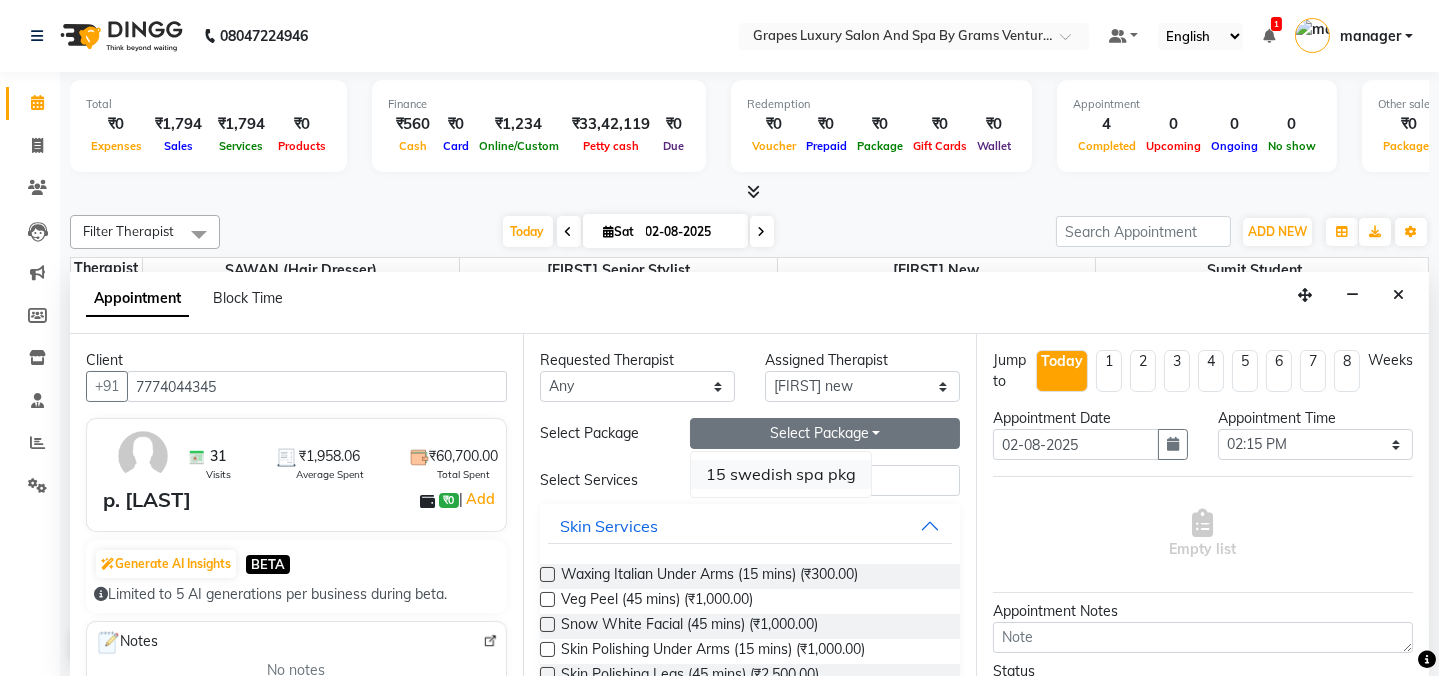 click on "15 swedish spa pkg" at bounding box center (781, 474) 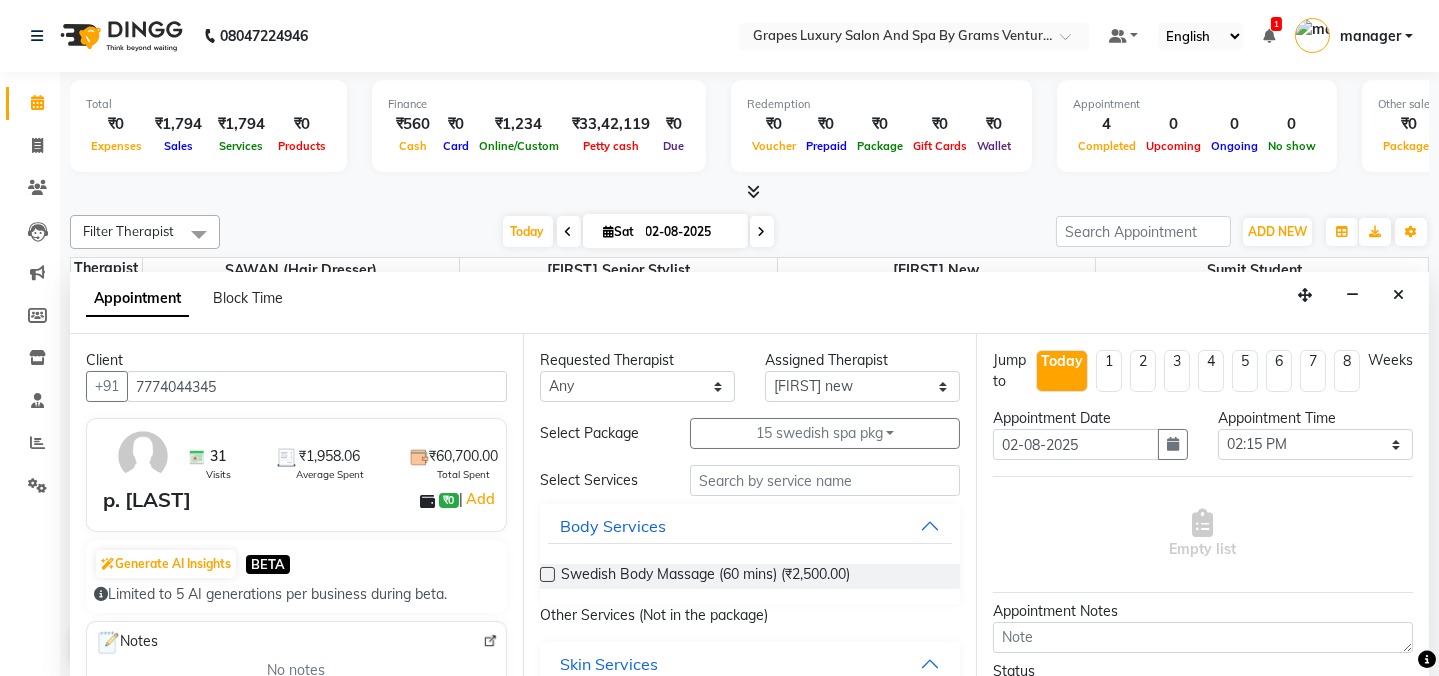 click at bounding box center [547, 574] 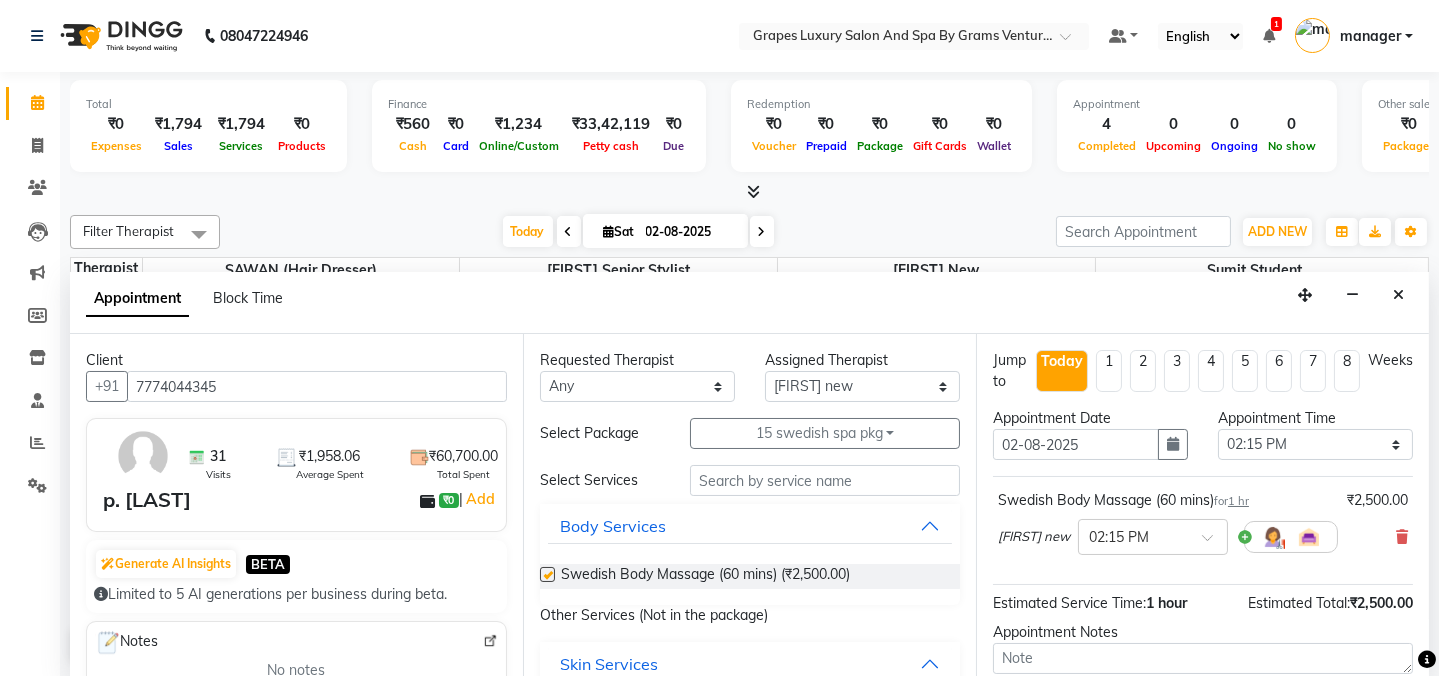 checkbox on "false" 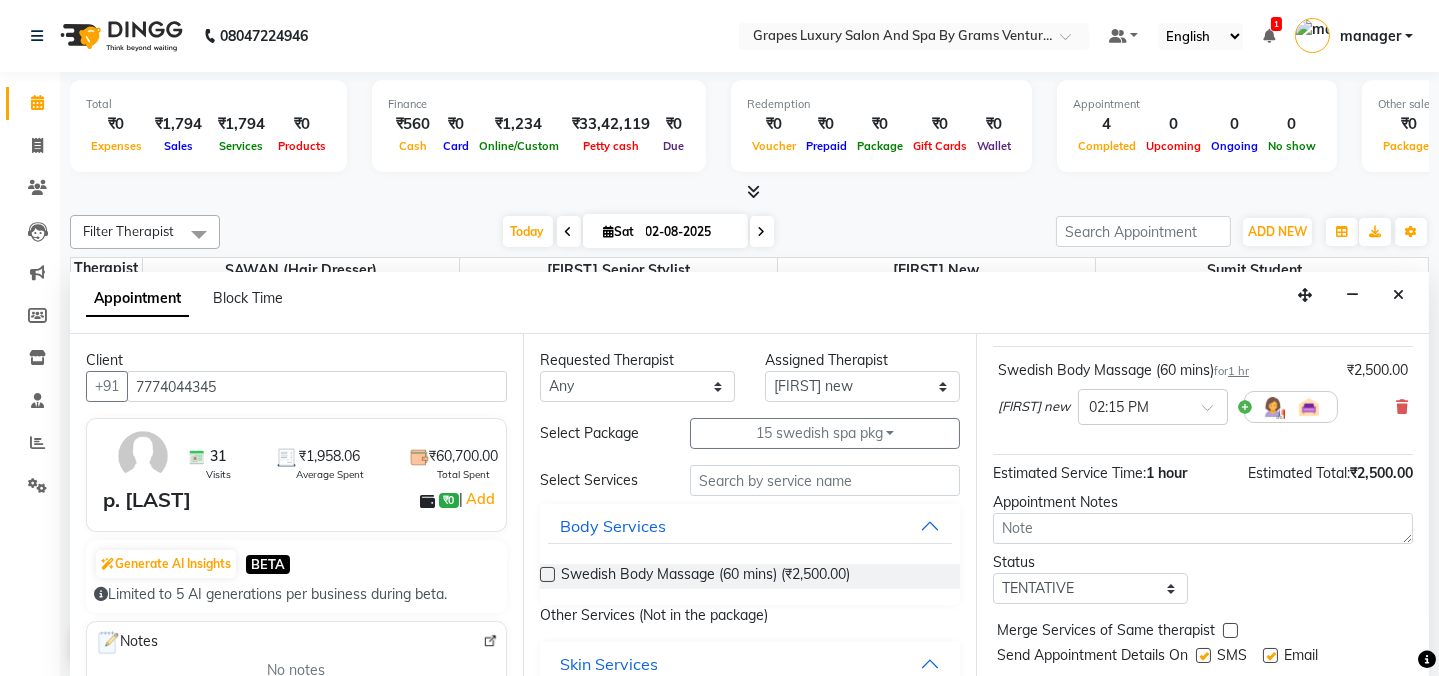 scroll, scrollTop: 181, scrollLeft: 0, axis: vertical 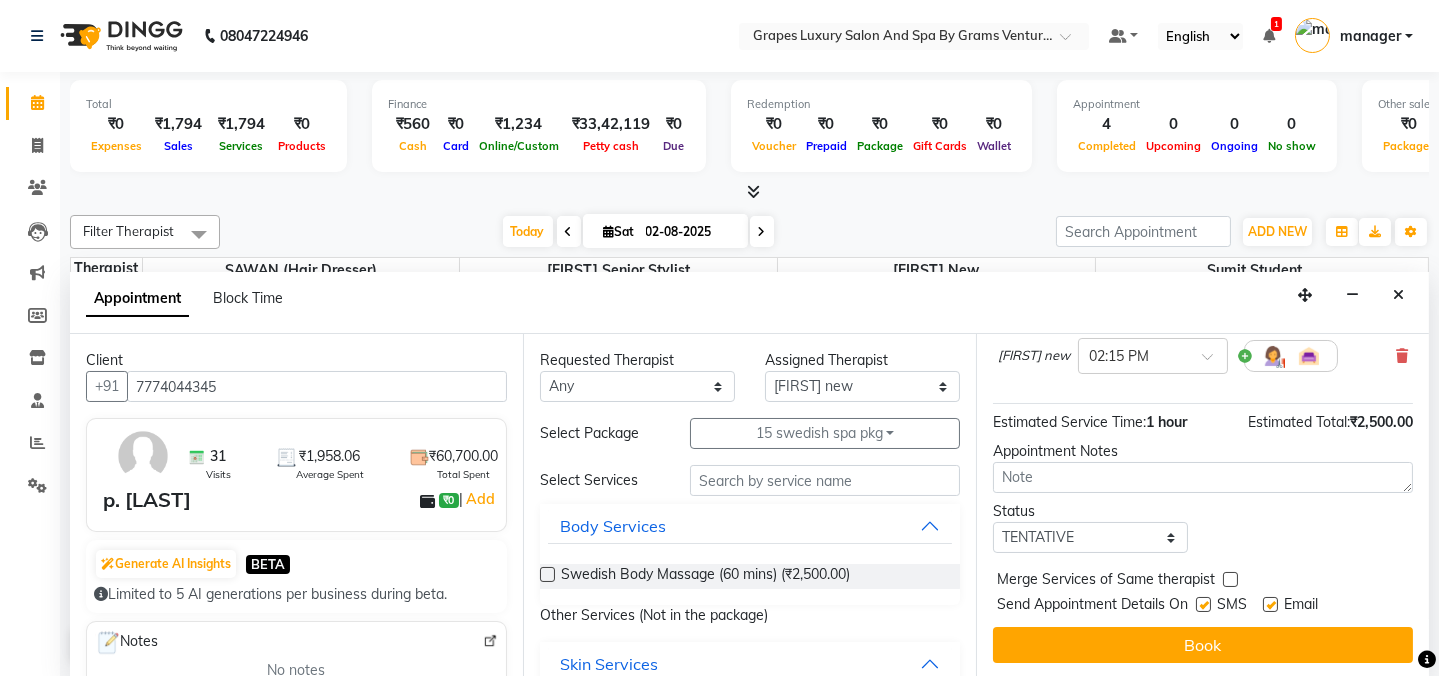 click at bounding box center [1203, 604] 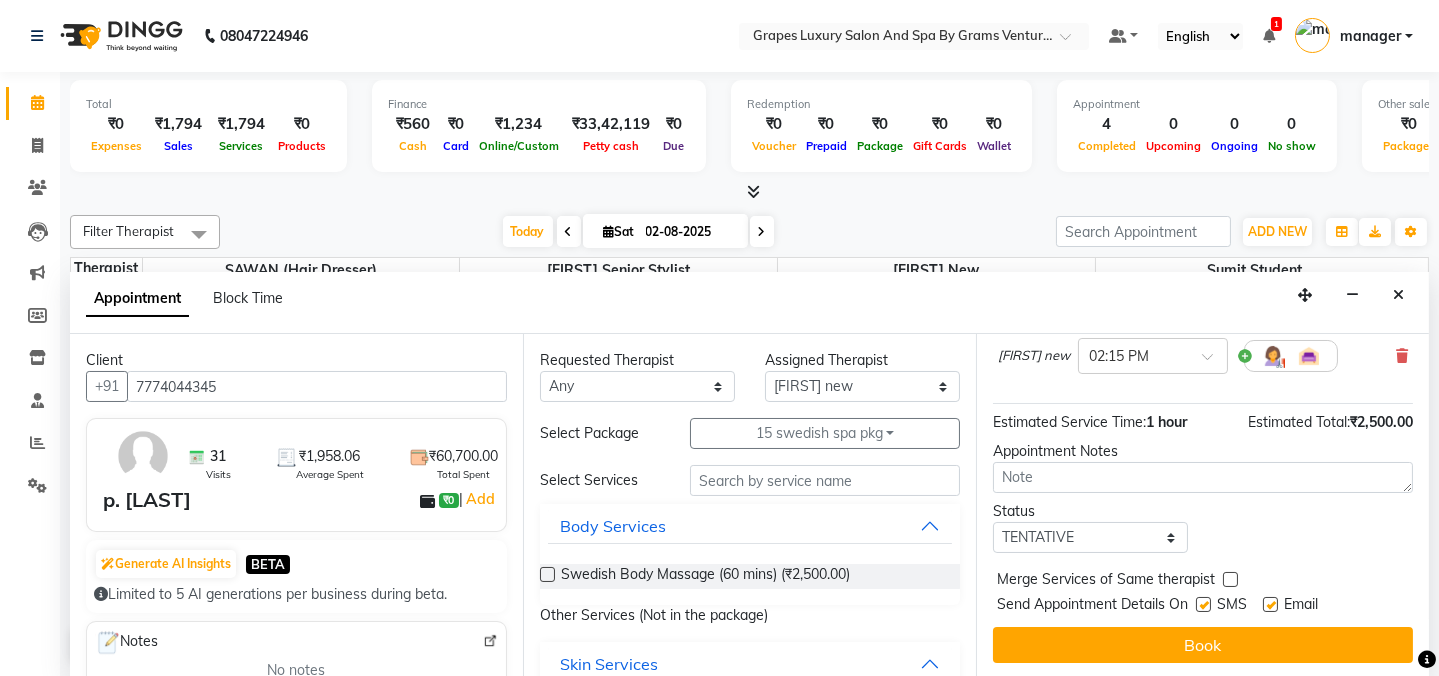 click at bounding box center [1202, 606] 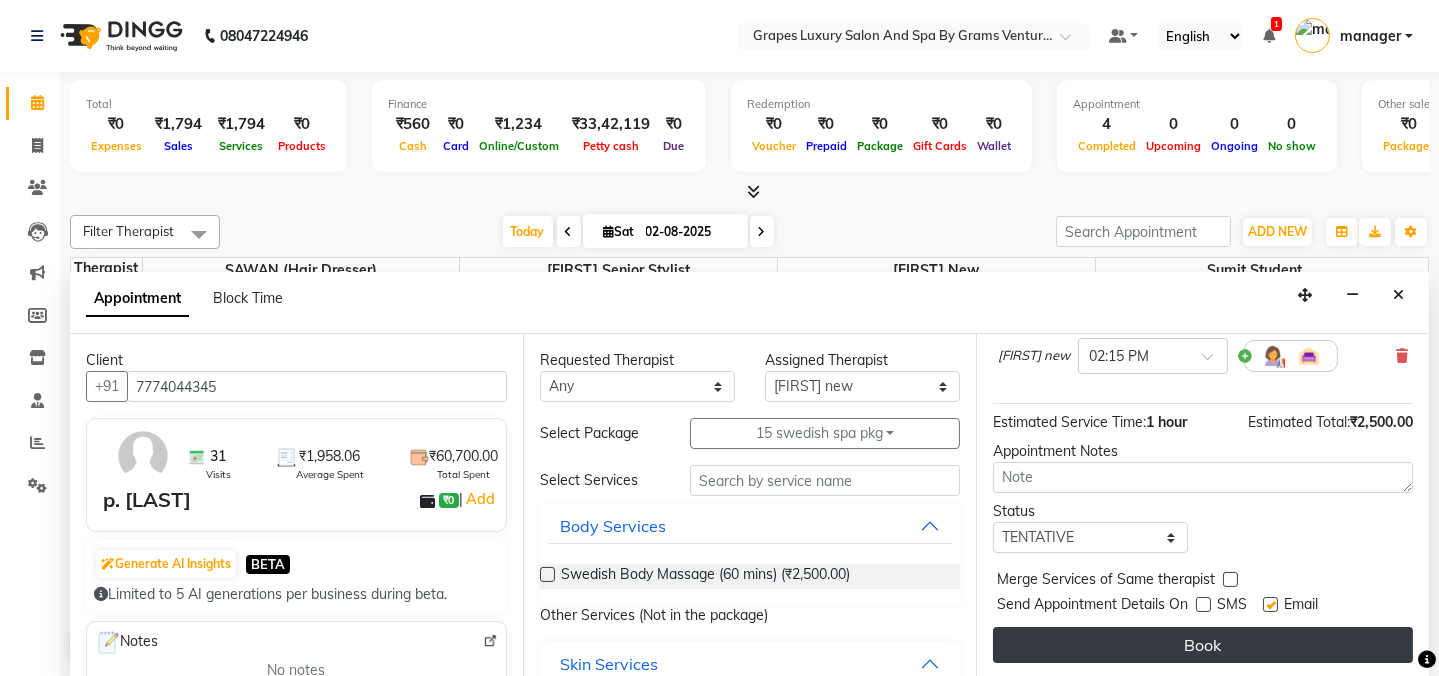 click on "Book" at bounding box center [1203, 645] 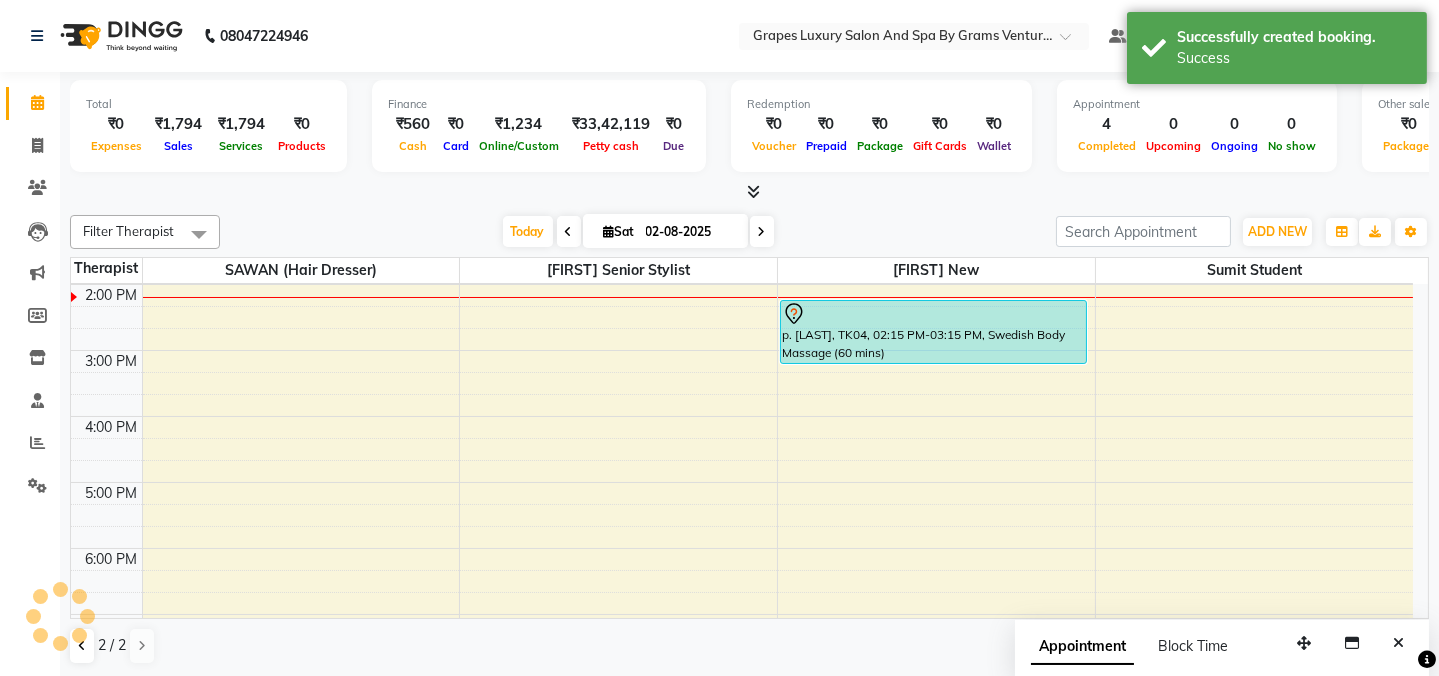 scroll, scrollTop: 0, scrollLeft: 0, axis: both 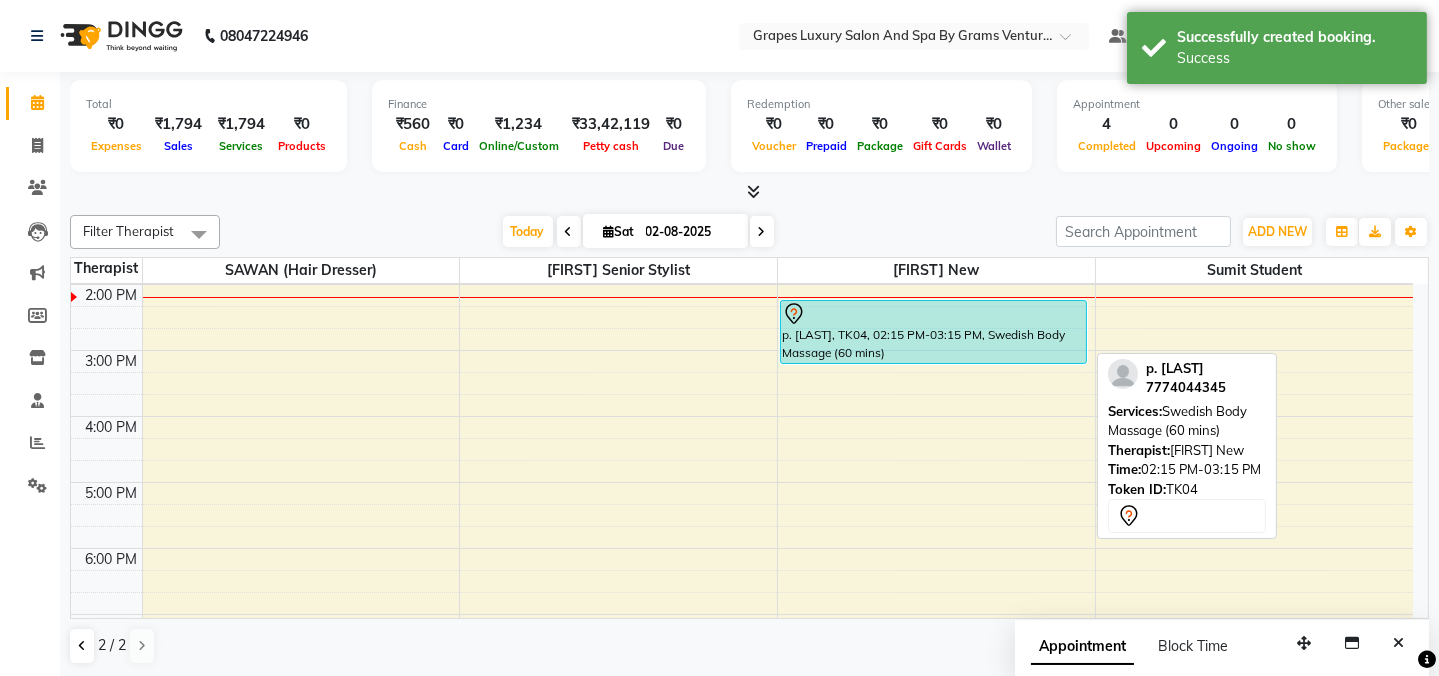 click on "p. [LAST], TK04, 02:15 PM-03:15 PM, Swedish Body Massage (60 mins)" at bounding box center [933, 332] 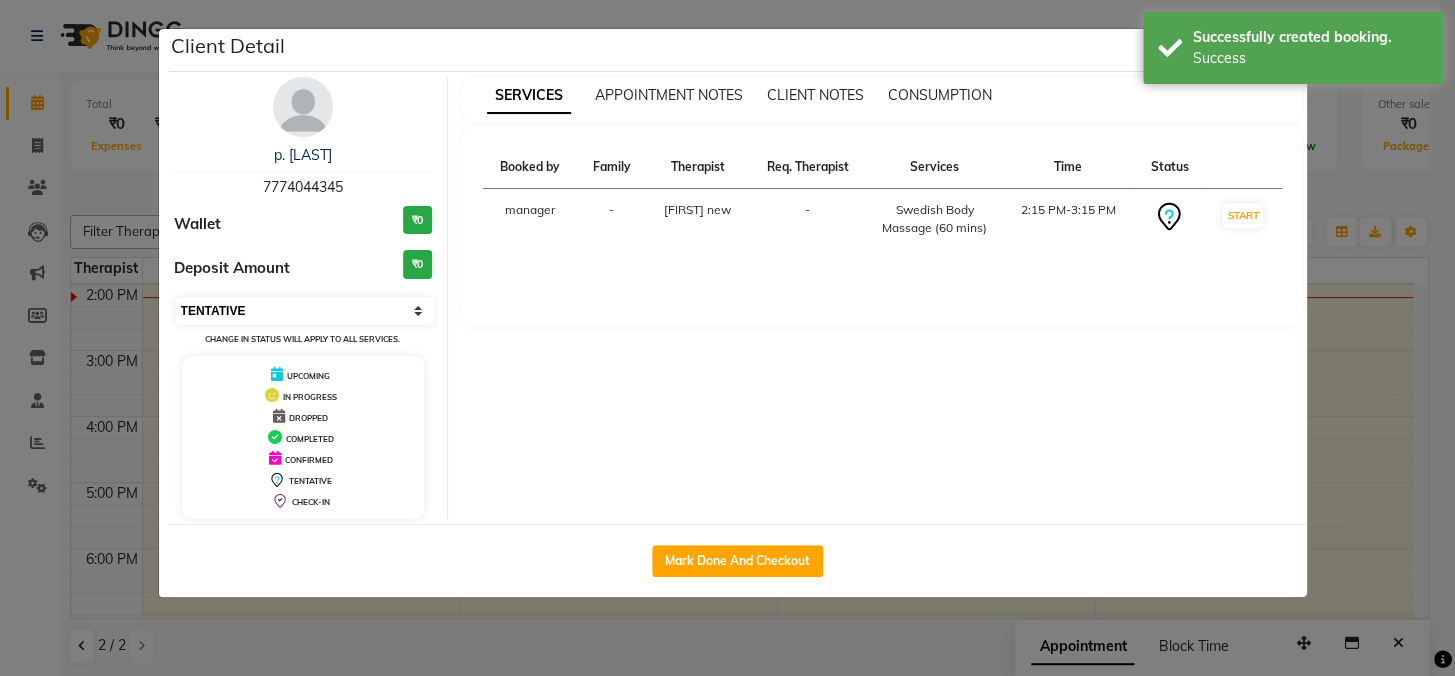 click on "Select IN SERVICE CONFIRMED TENTATIVE CHECK IN MARK DONE DROPPED UPCOMING" at bounding box center [305, 311] 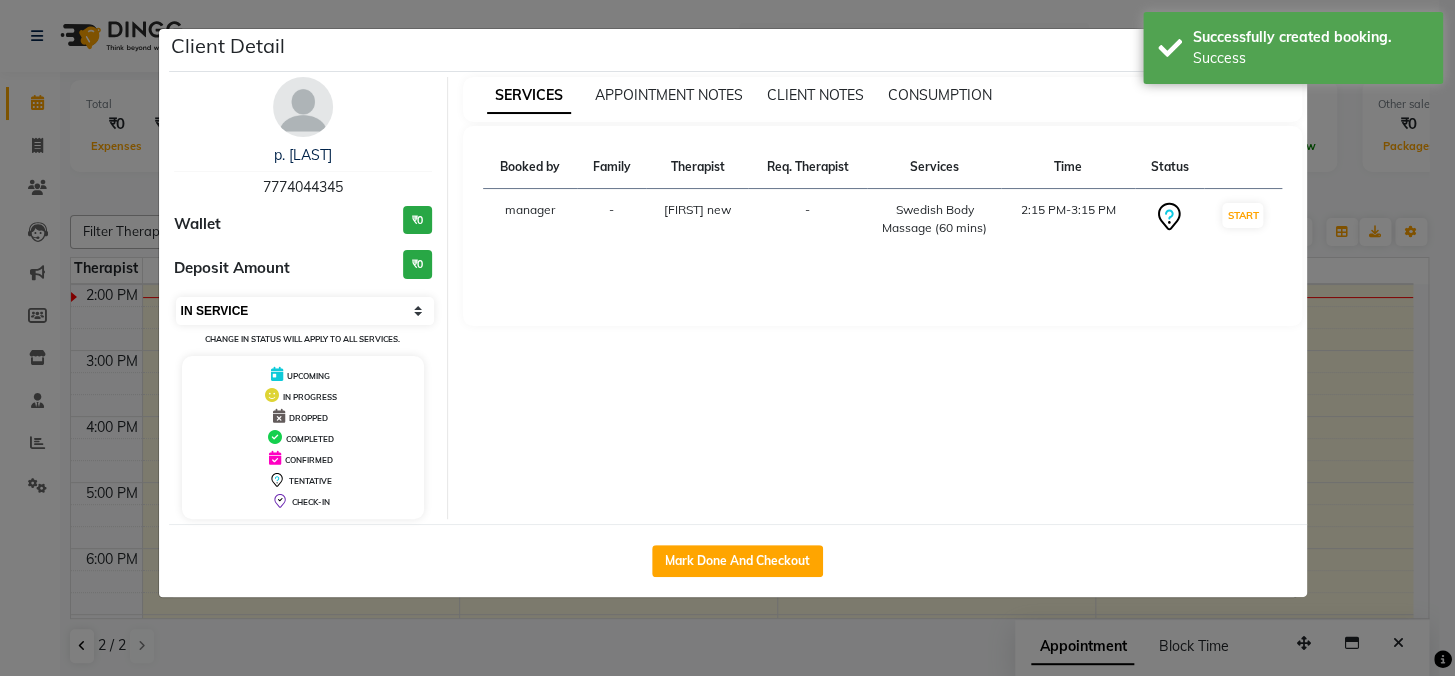 click on "Select IN SERVICE CONFIRMED TENTATIVE CHECK IN MARK DONE DROPPED UPCOMING" at bounding box center (305, 311) 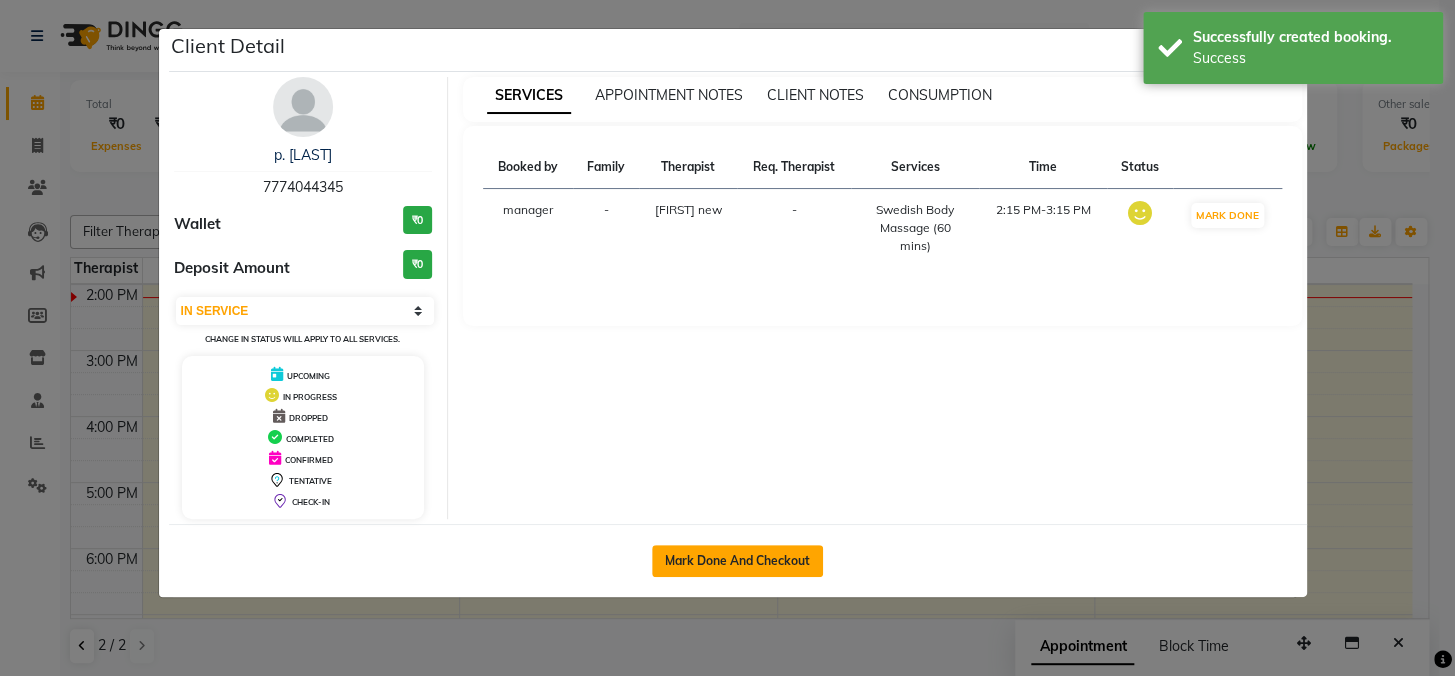 click on "Mark Done And Checkout" 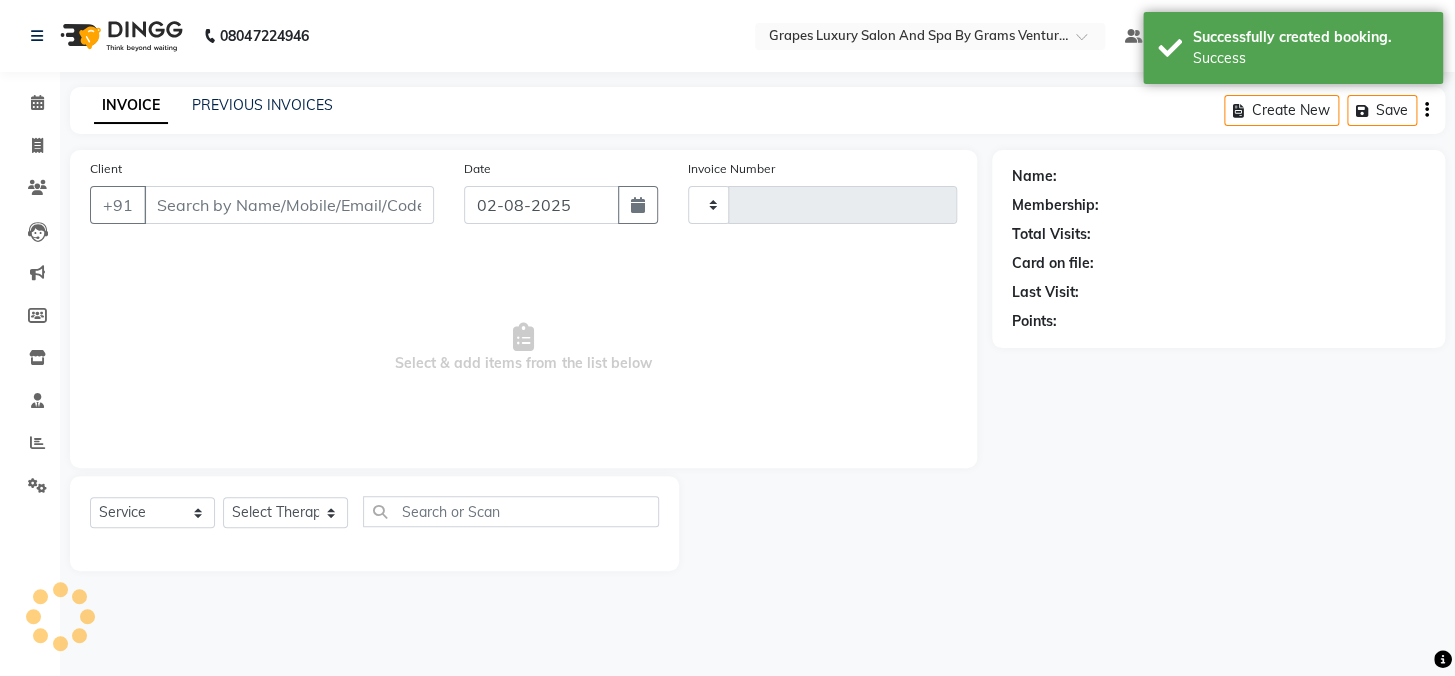 type on "1942" 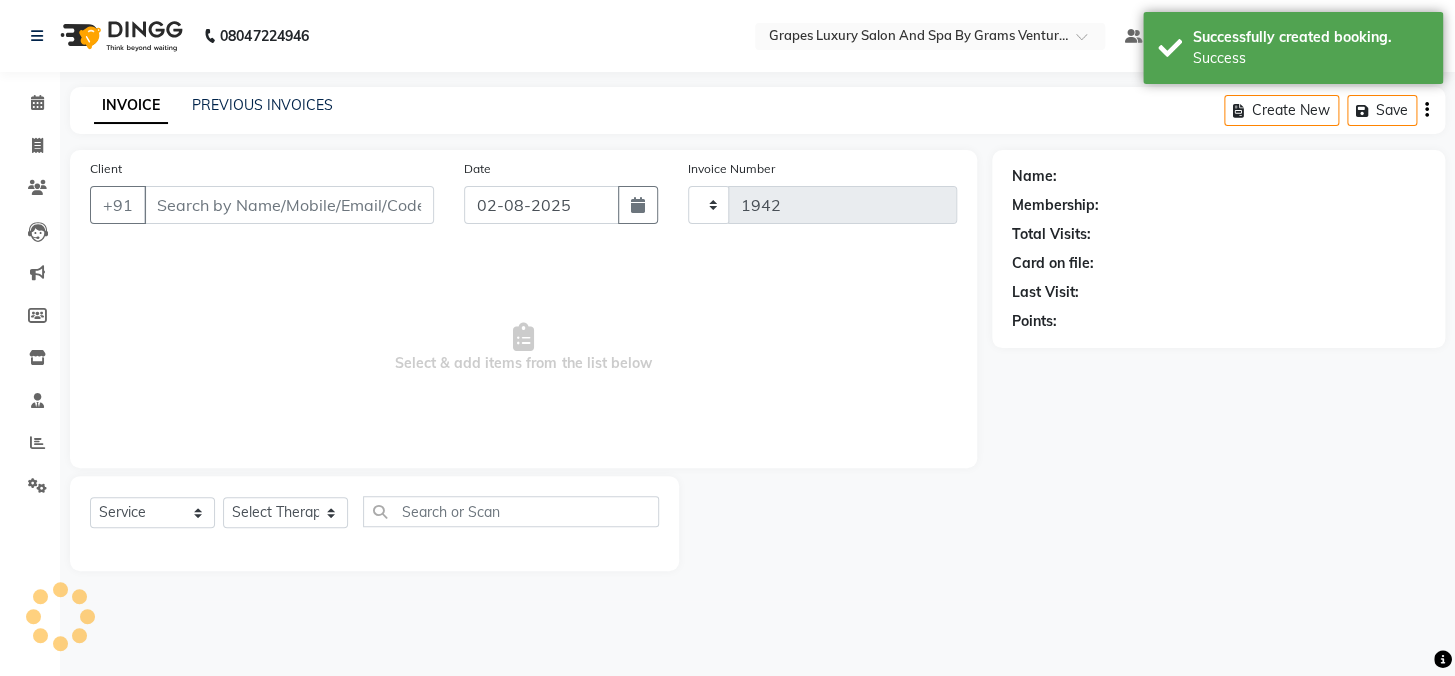 select on "3585" 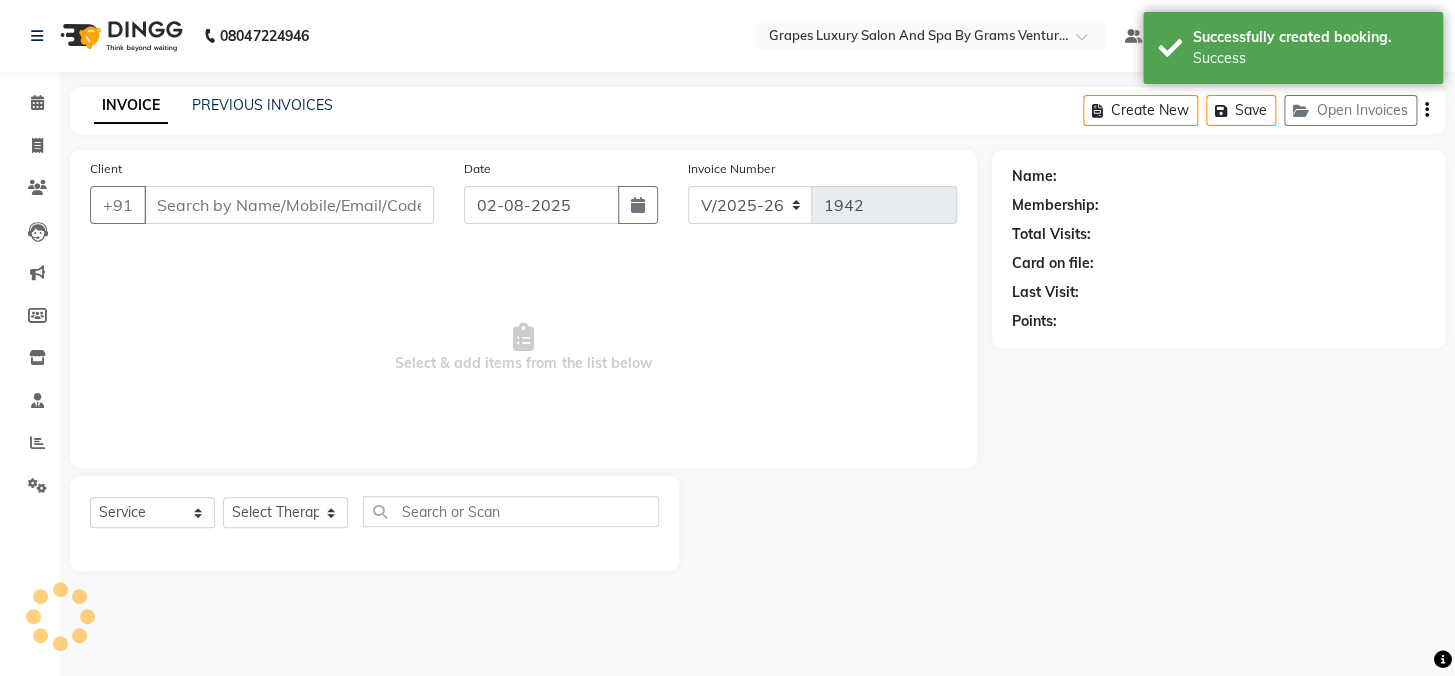 type on "7774044345" 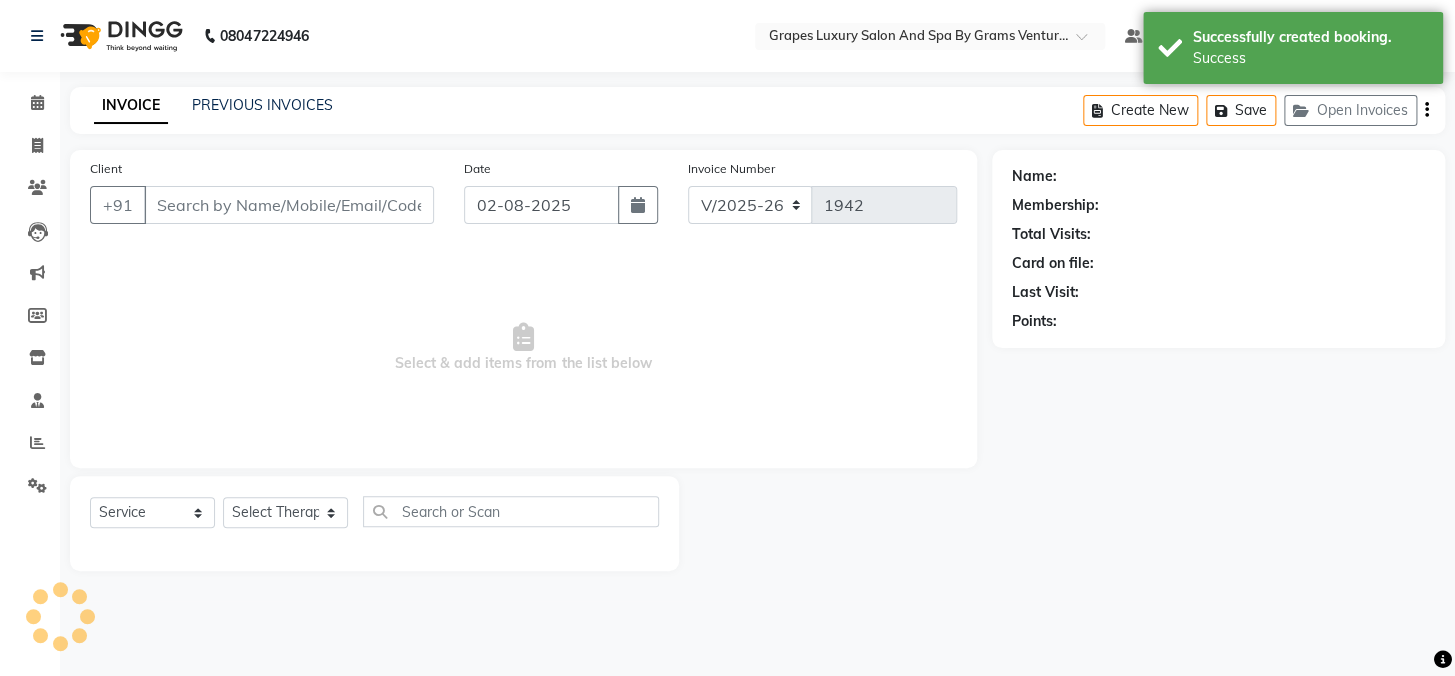 select on "77162" 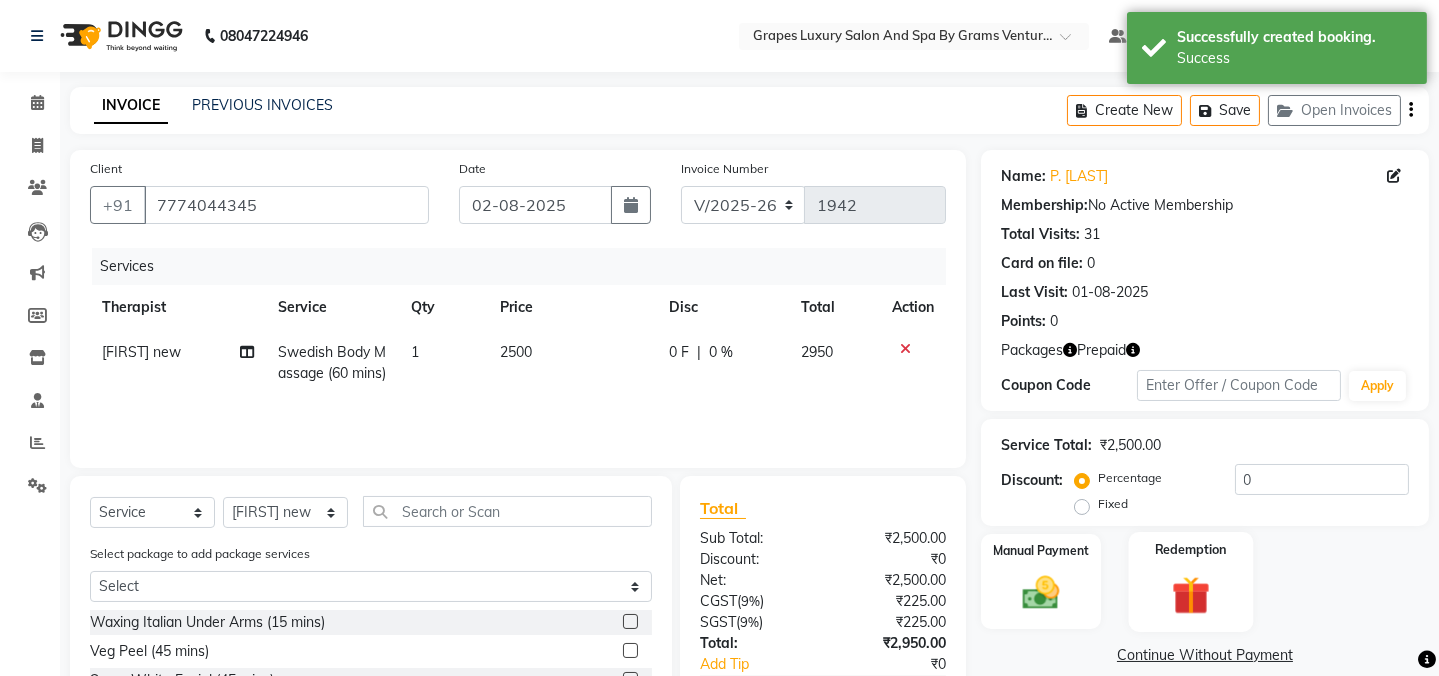 drag, startPoint x: 1196, startPoint y: 577, endPoint x: 1225, endPoint y: 575, distance: 29.068884 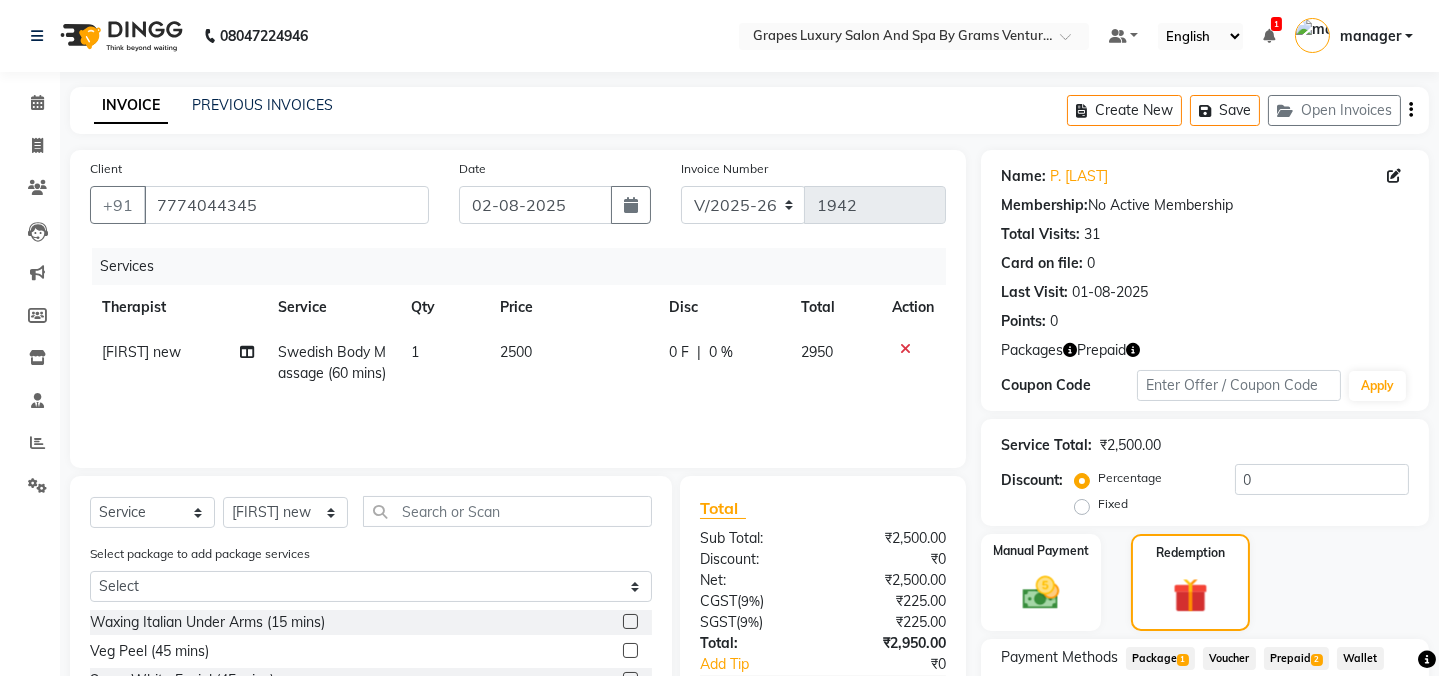 scroll, scrollTop: 153, scrollLeft: 0, axis: vertical 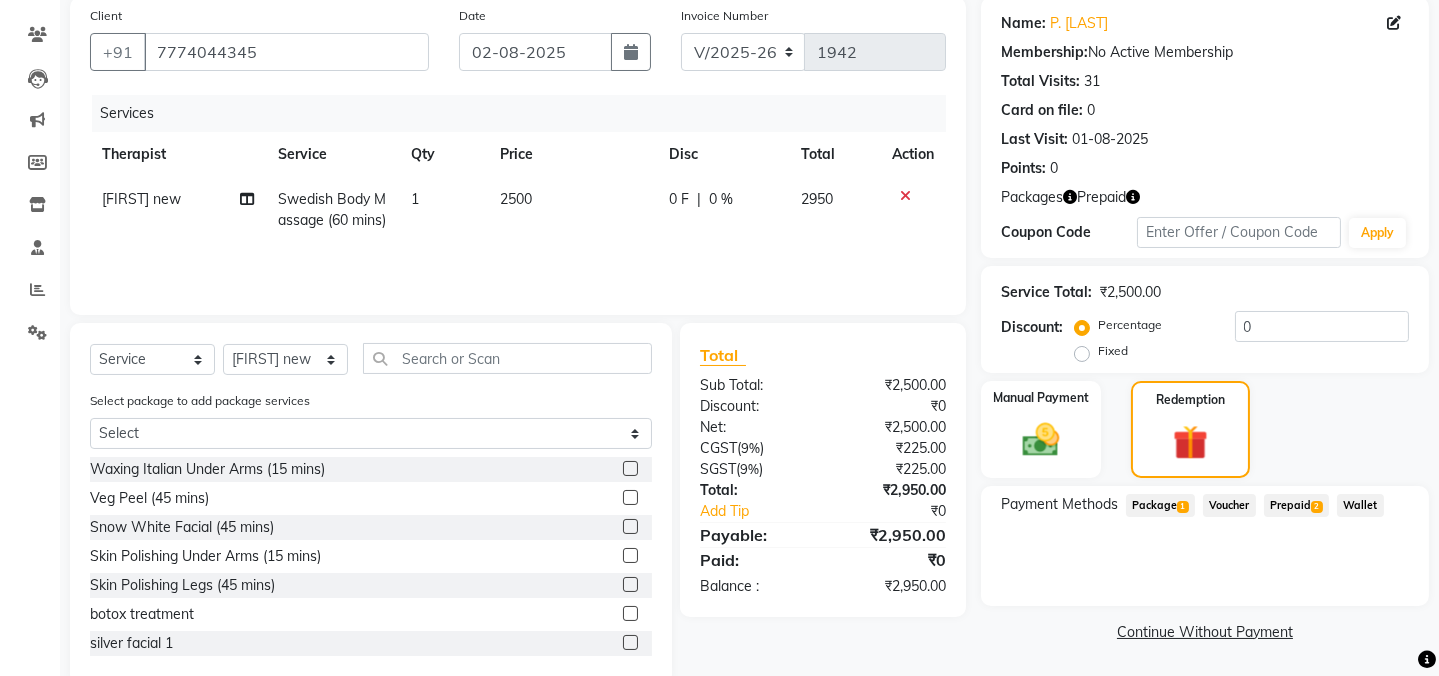 click on "Package  1" 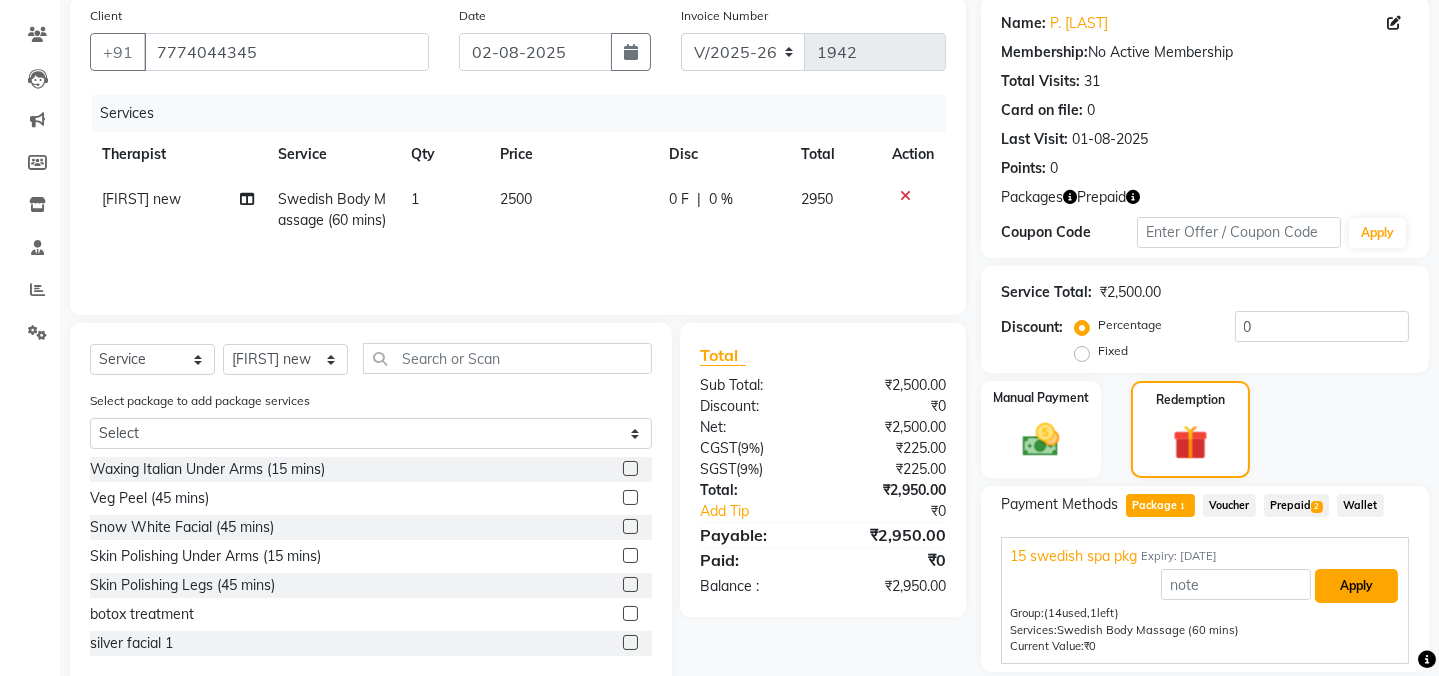 click on "Apply" at bounding box center (1356, 586) 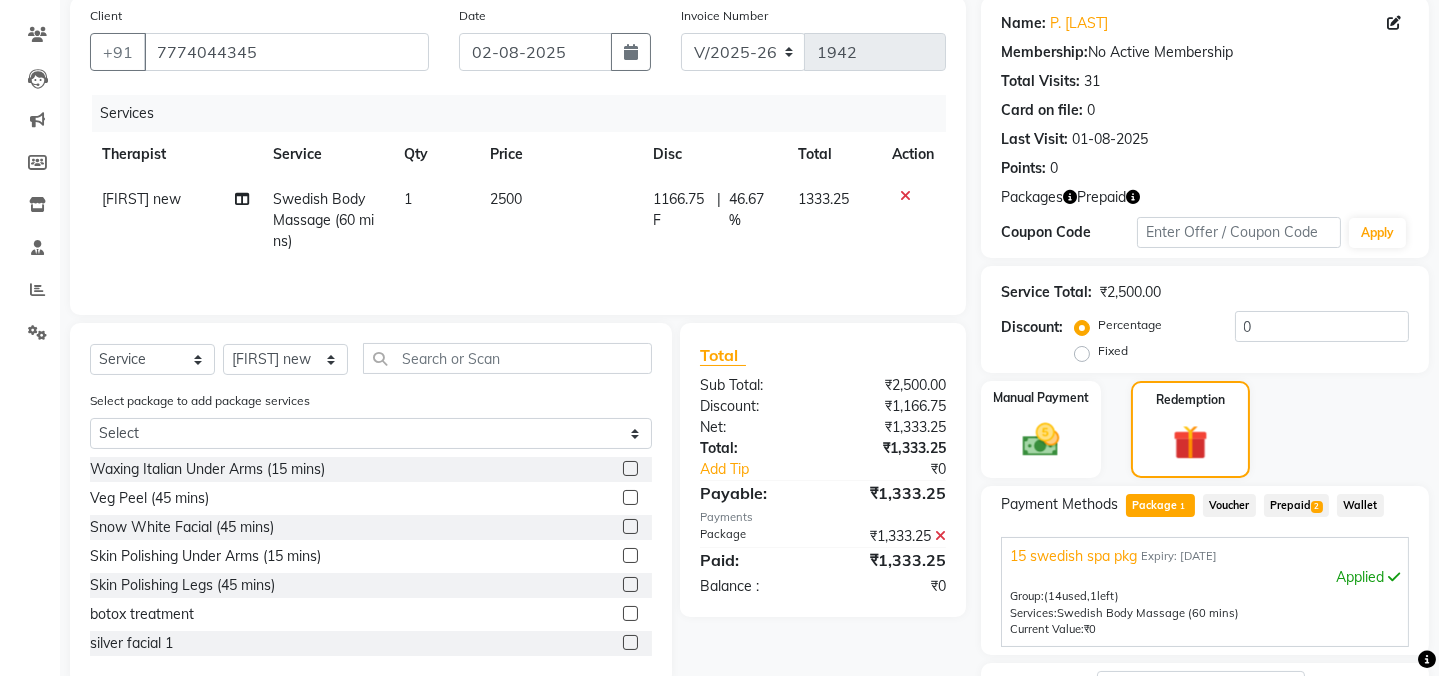 scroll, scrollTop: 314, scrollLeft: 0, axis: vertical 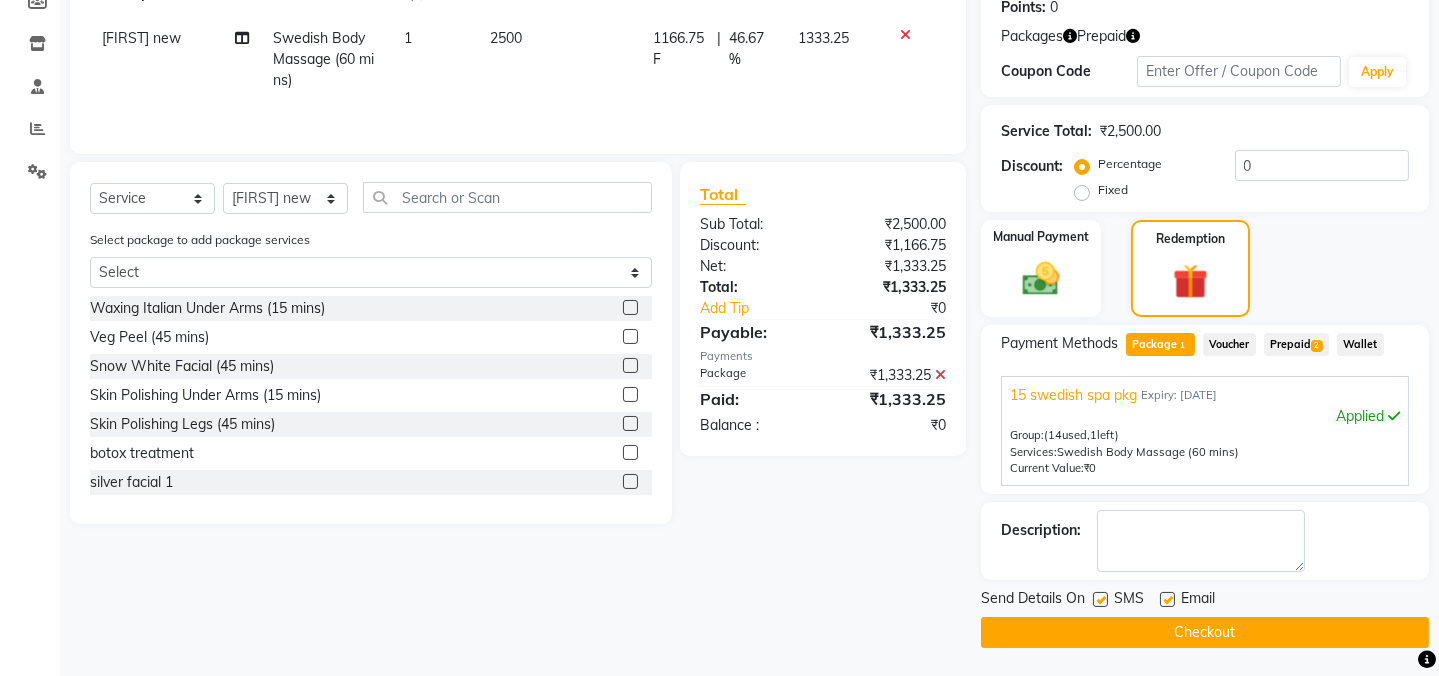 click 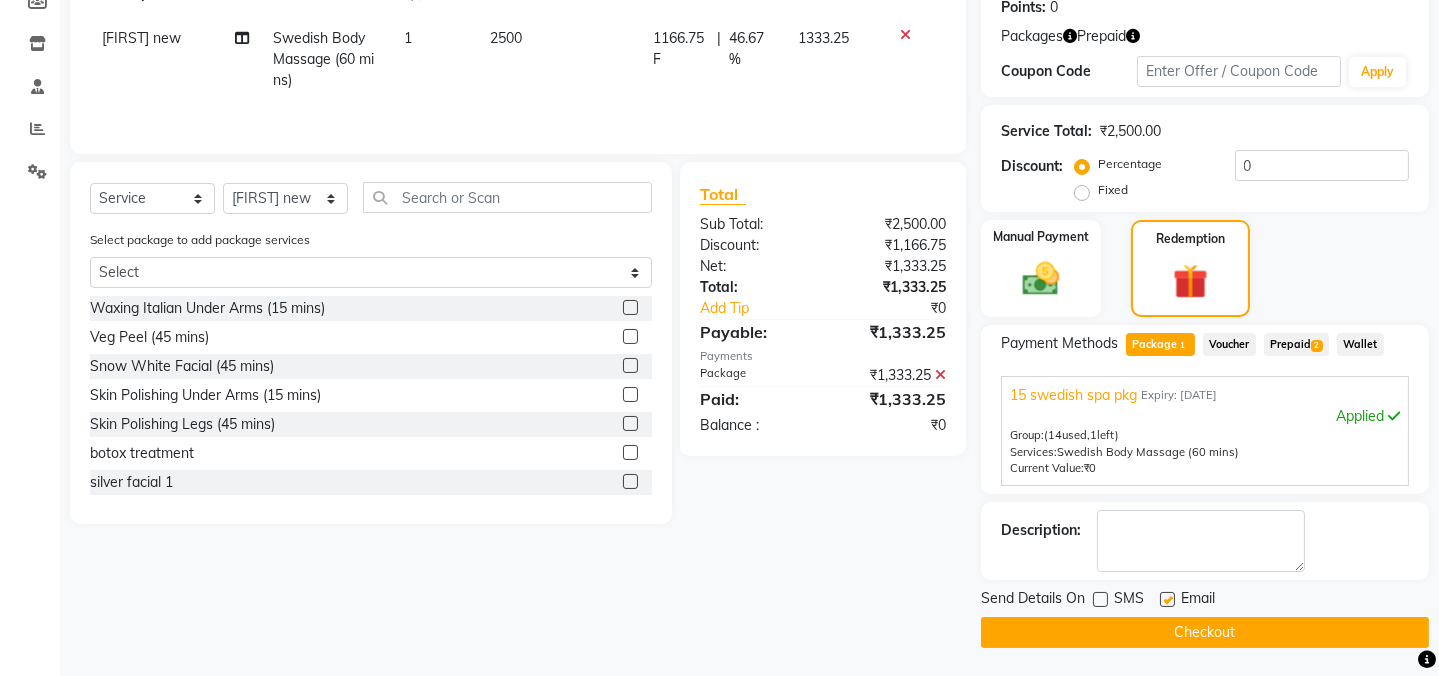 click on "Checkout" 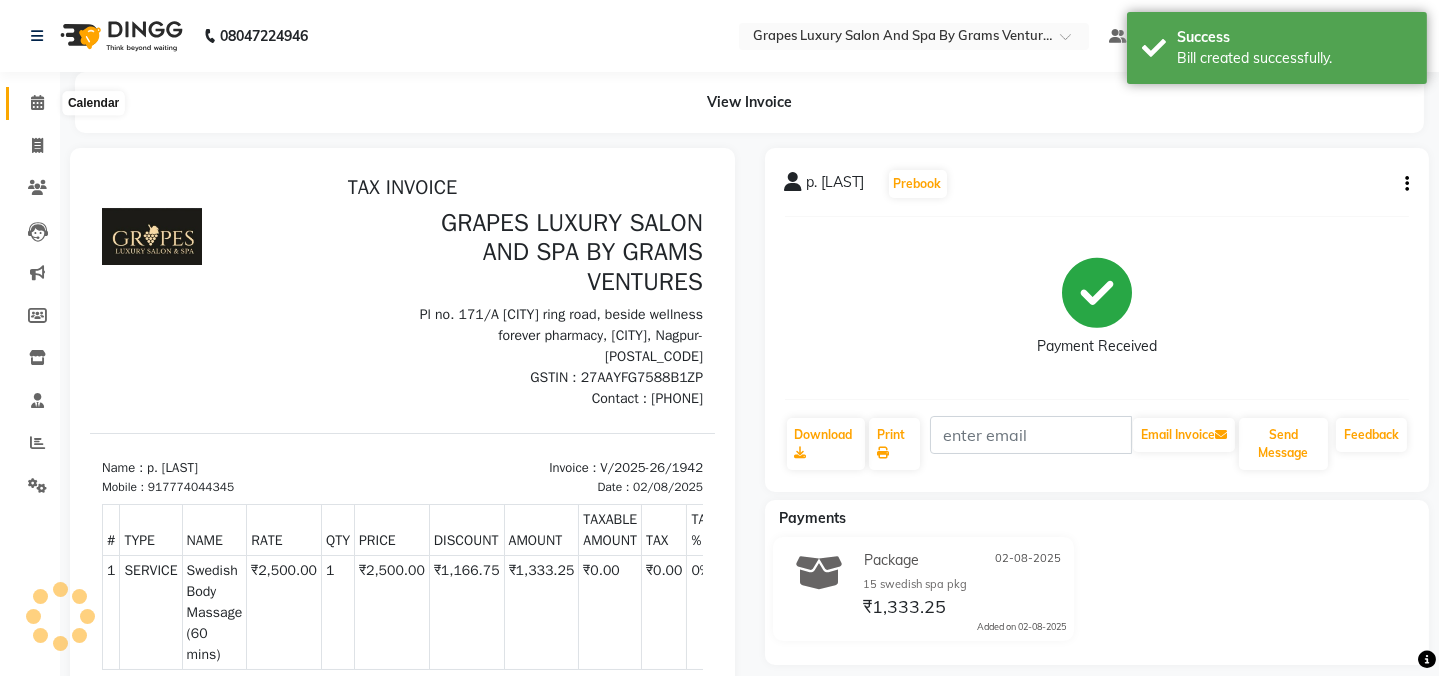 scroll, scrollTop: 0, scrollLeft: 0, axis: both 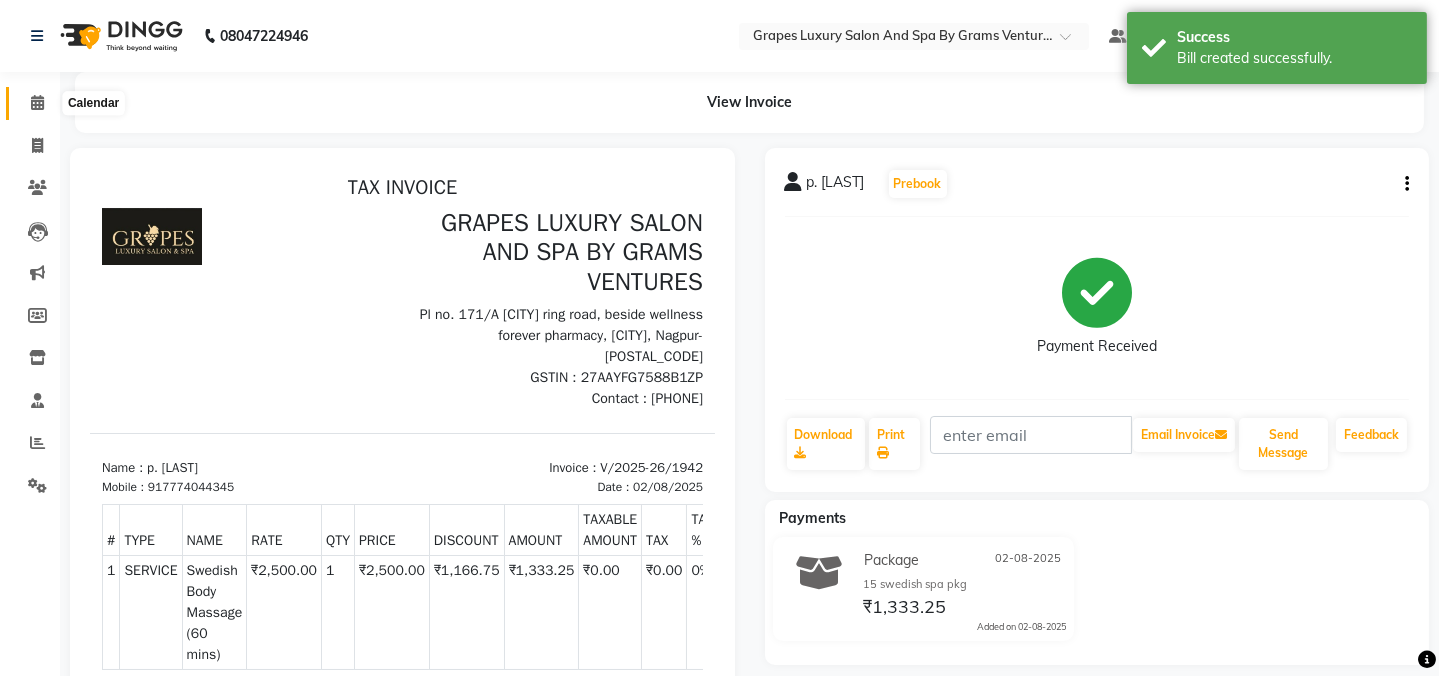 click 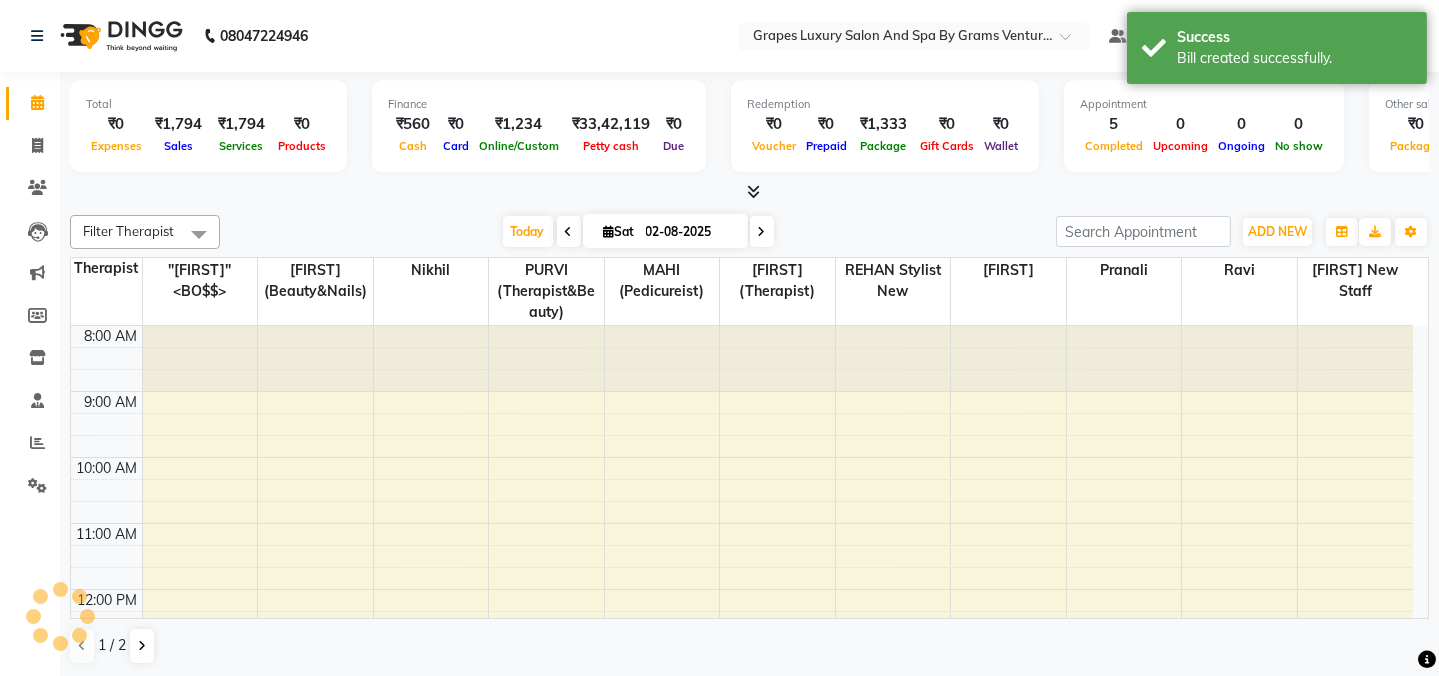 scroll, scrollTop: 0, scrollLeft: 0, axis: both 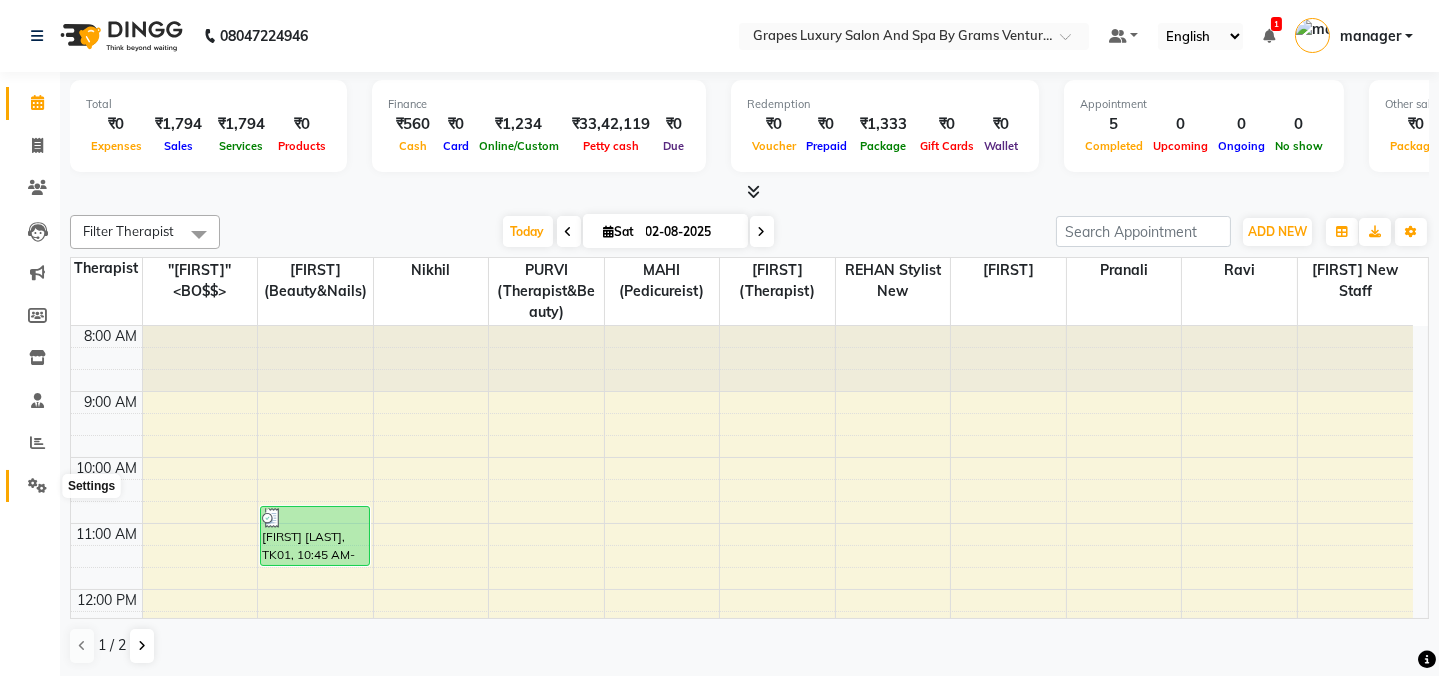 click 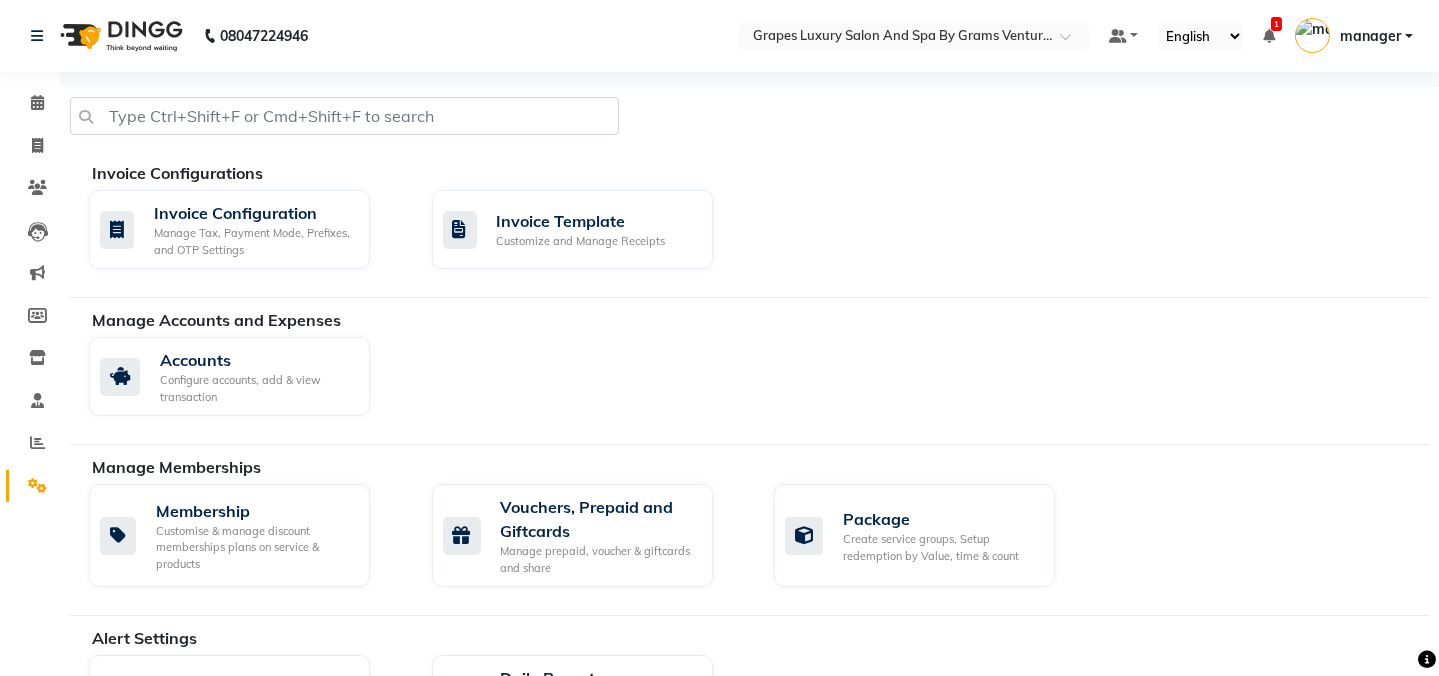 scroll, scrollTop: 508, scrollLeft: 0, axis: vertical 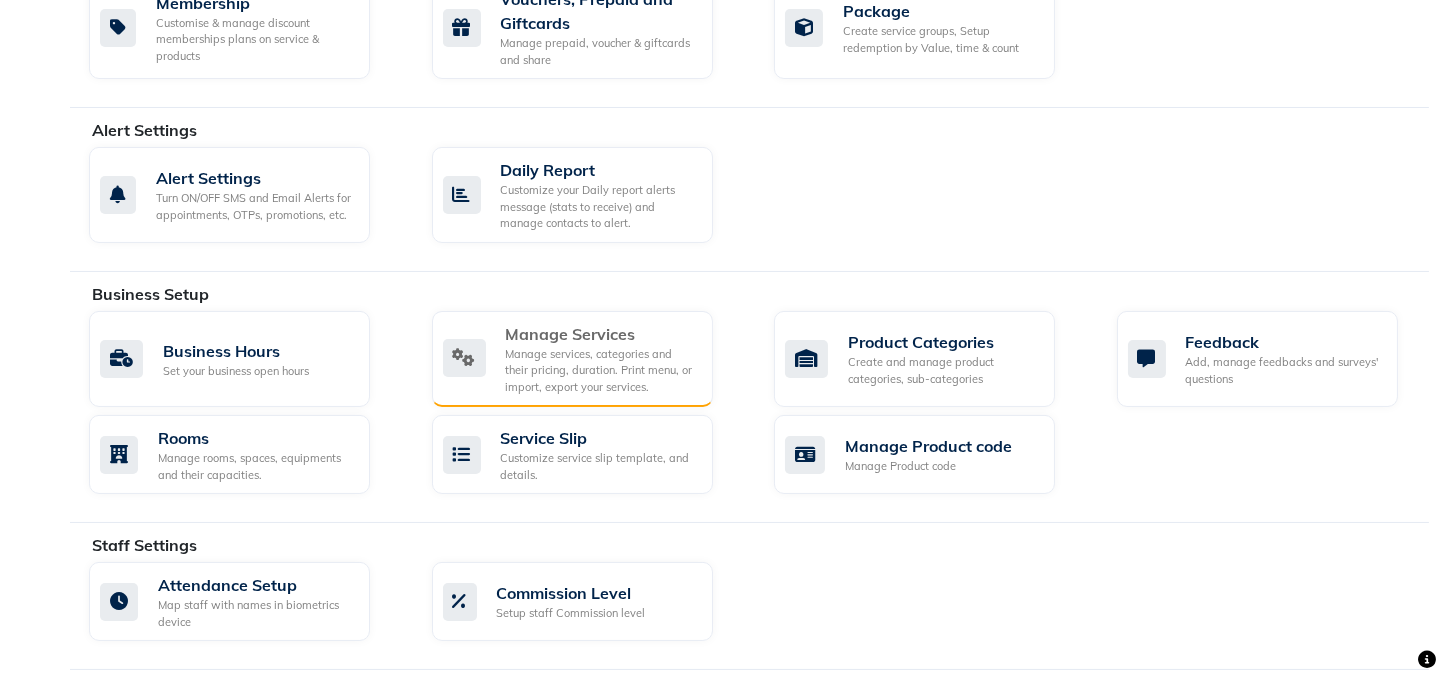 click on "Manage services, categories and their pricing, duration. Print menu, or import, export your services." 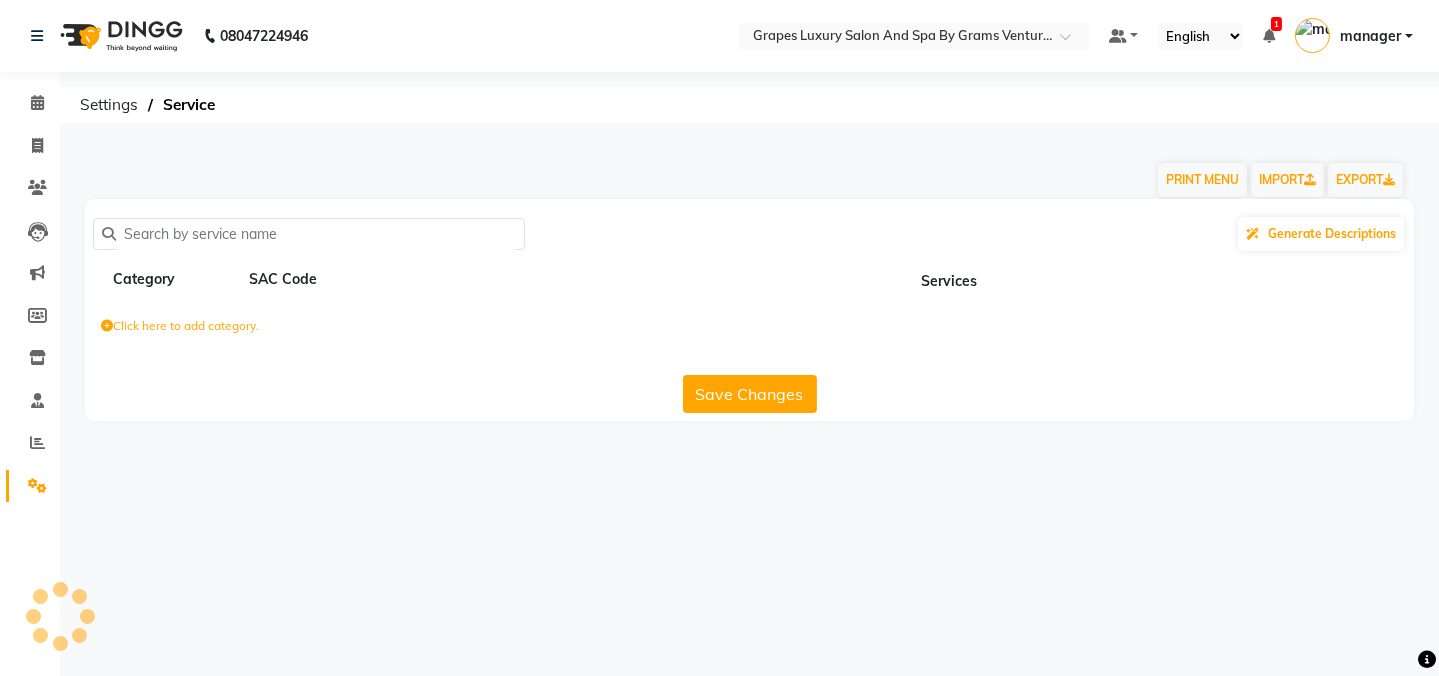 scroll, scrollTop: 0, scrollLeft: 0, axis: both 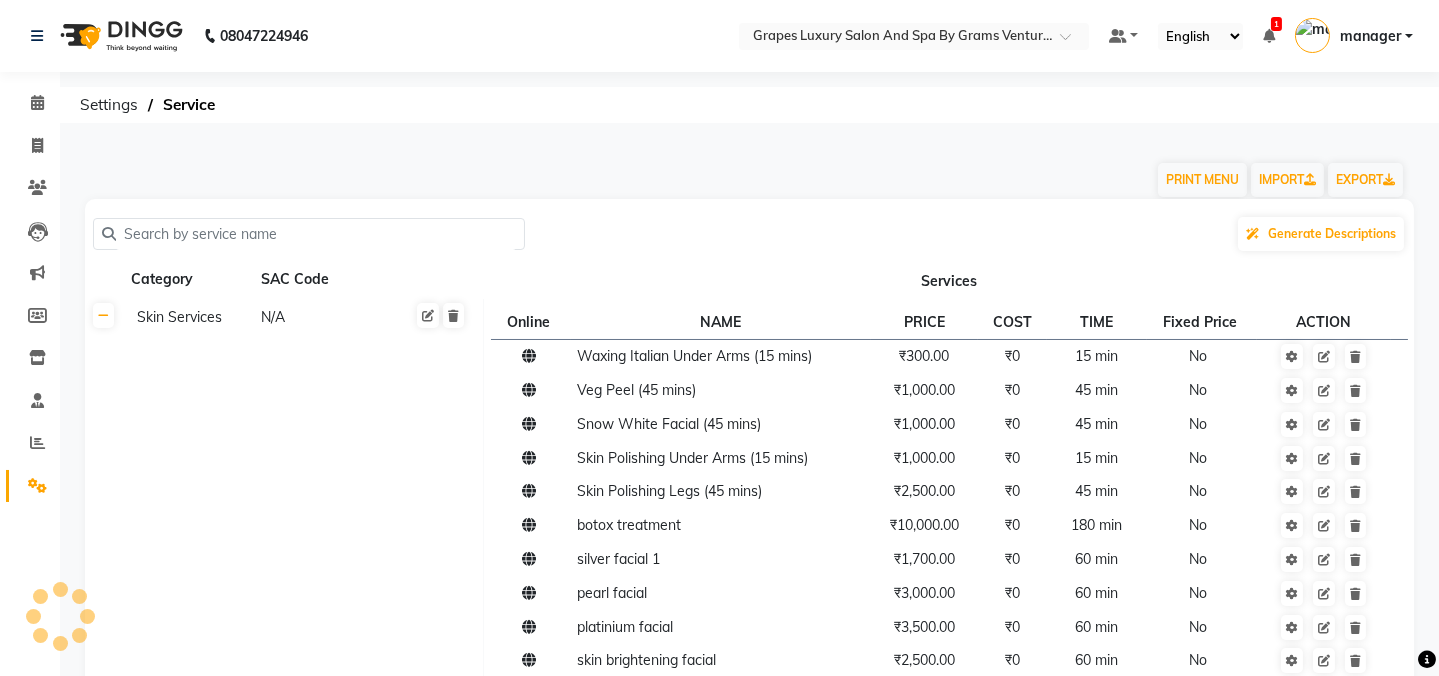 click 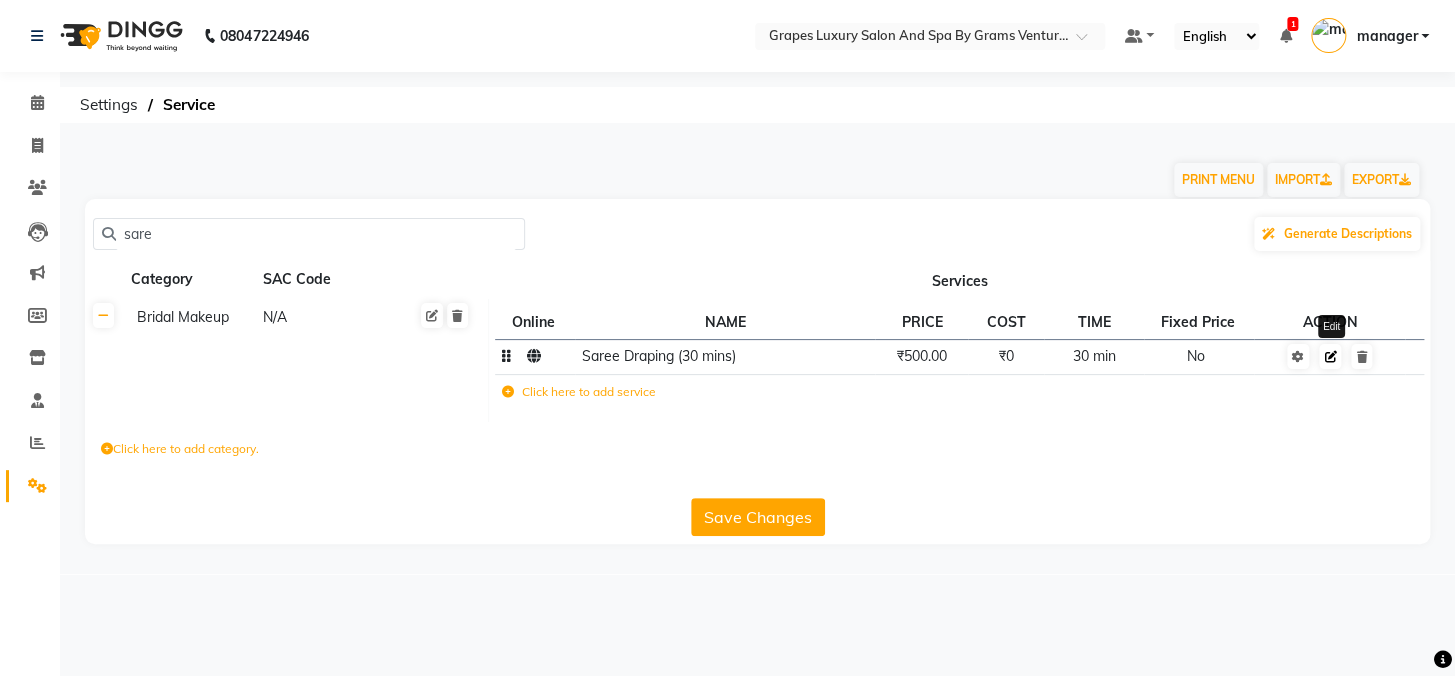 type on "sare" 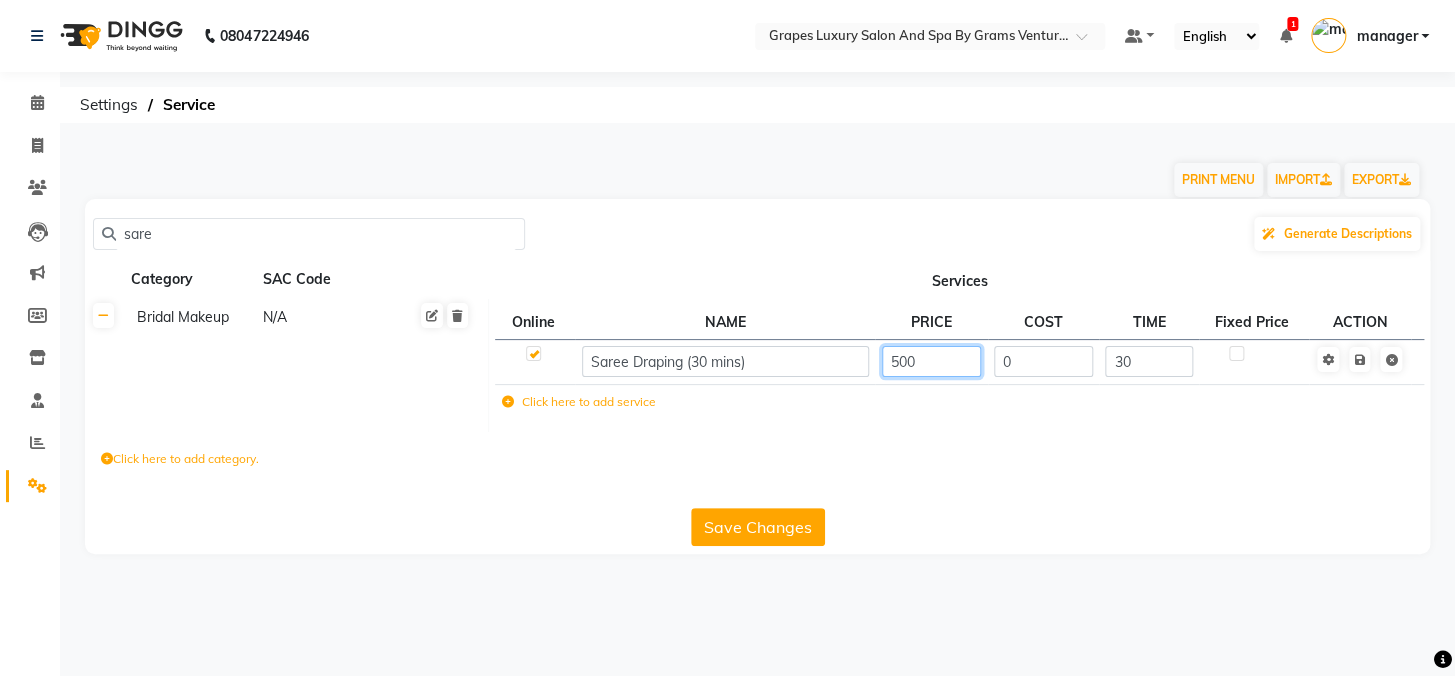 click on "500" 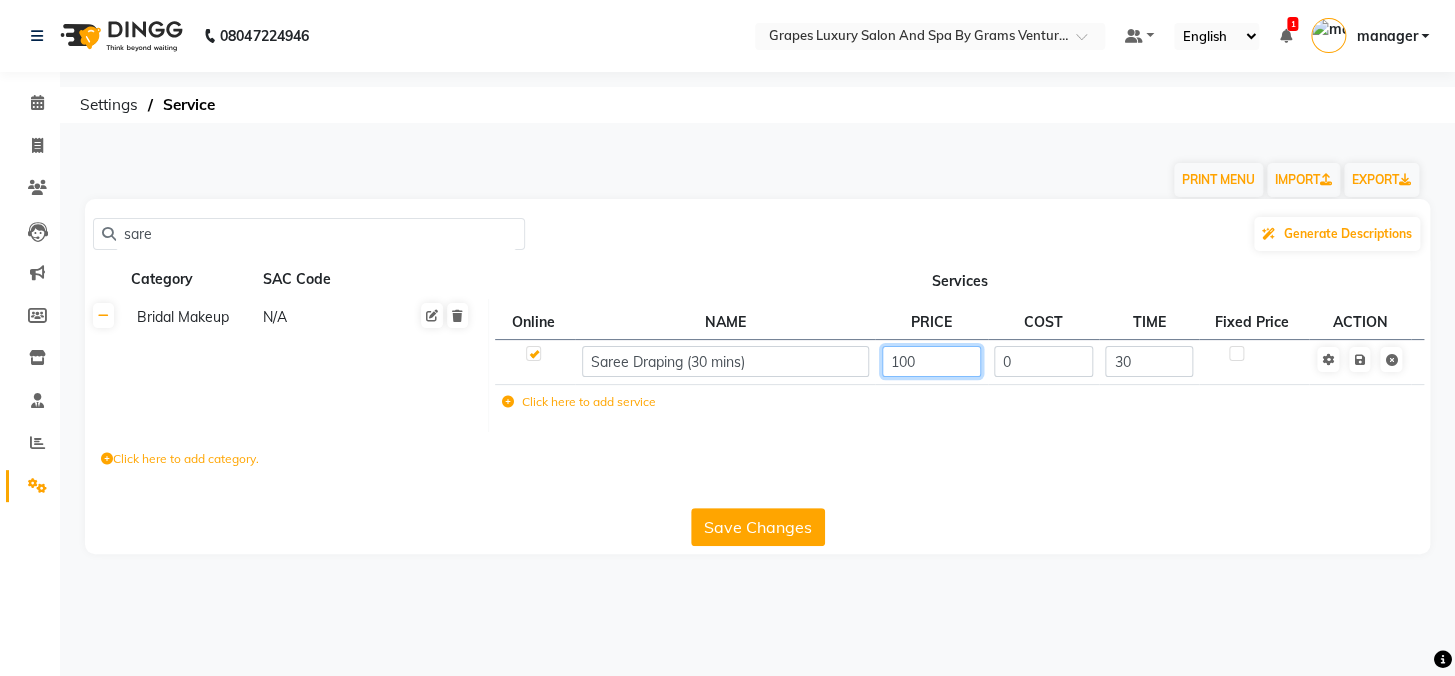 type on "1000" 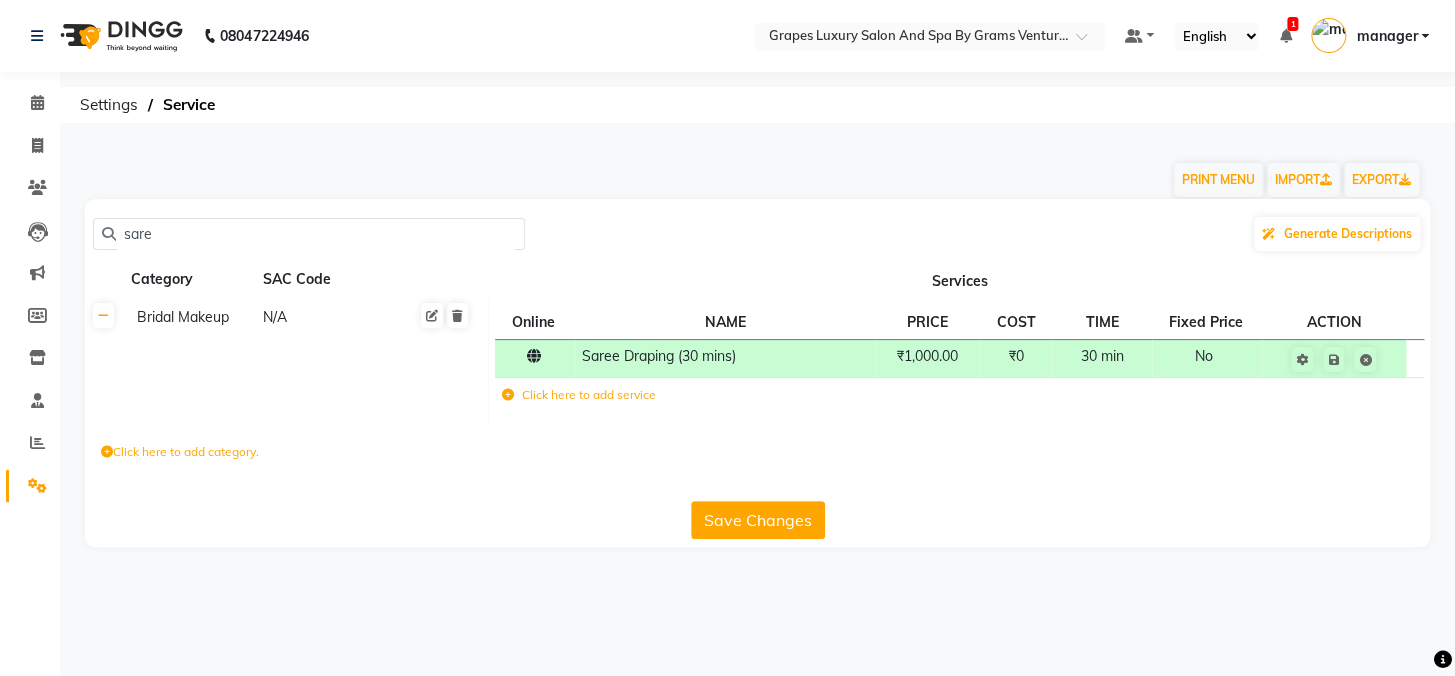 click on "Save Changes" 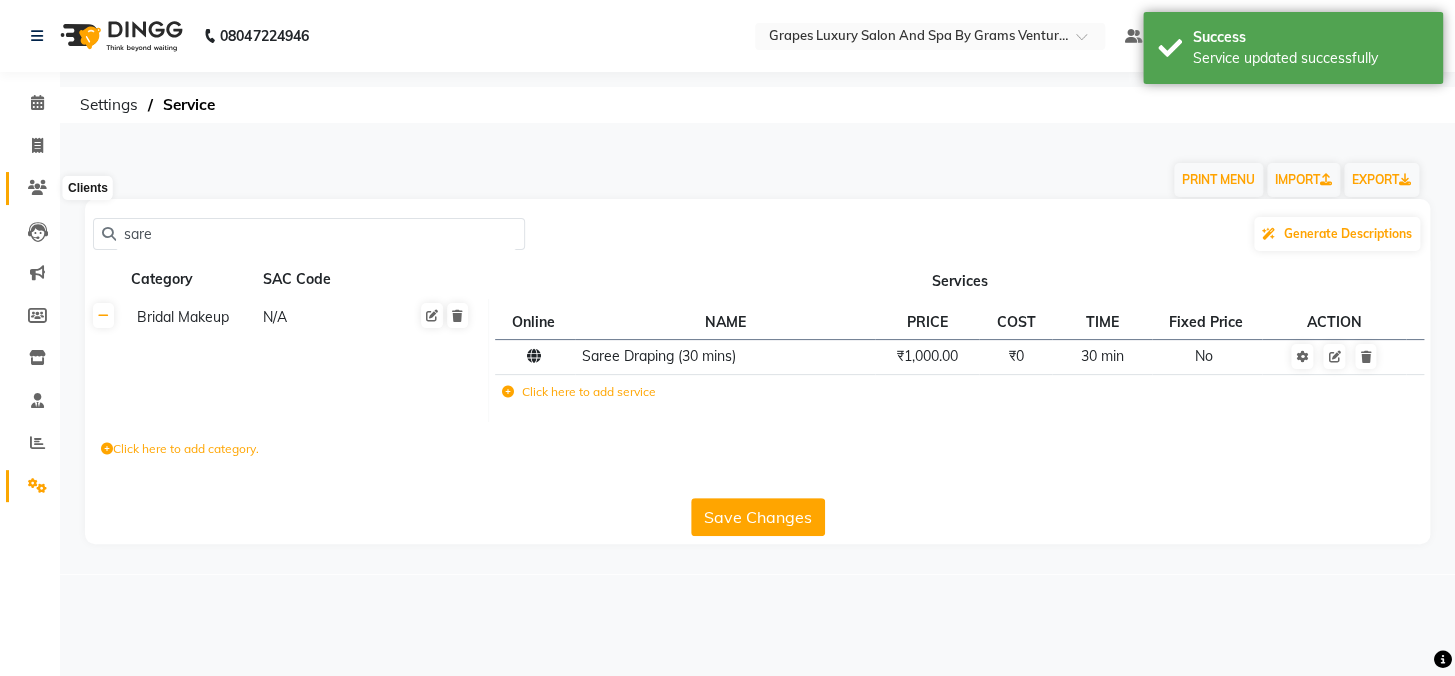 click 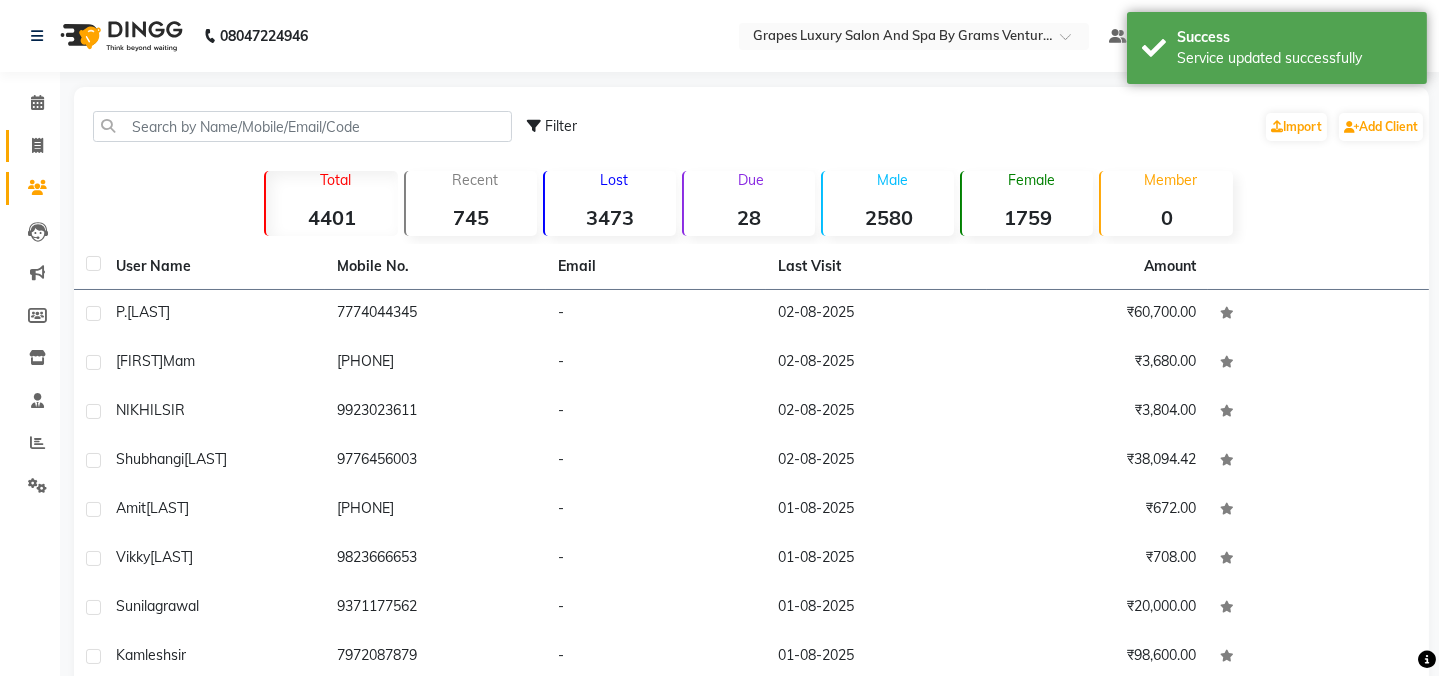click 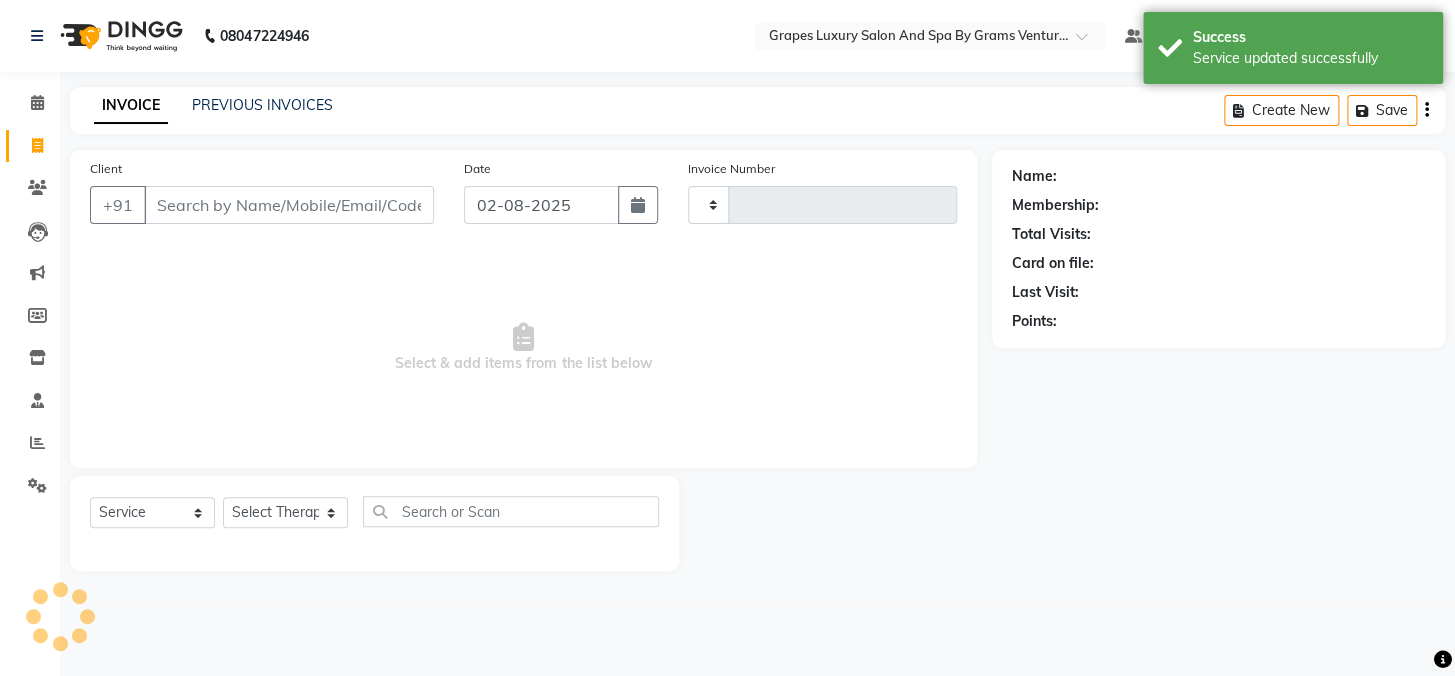 type on "1943" 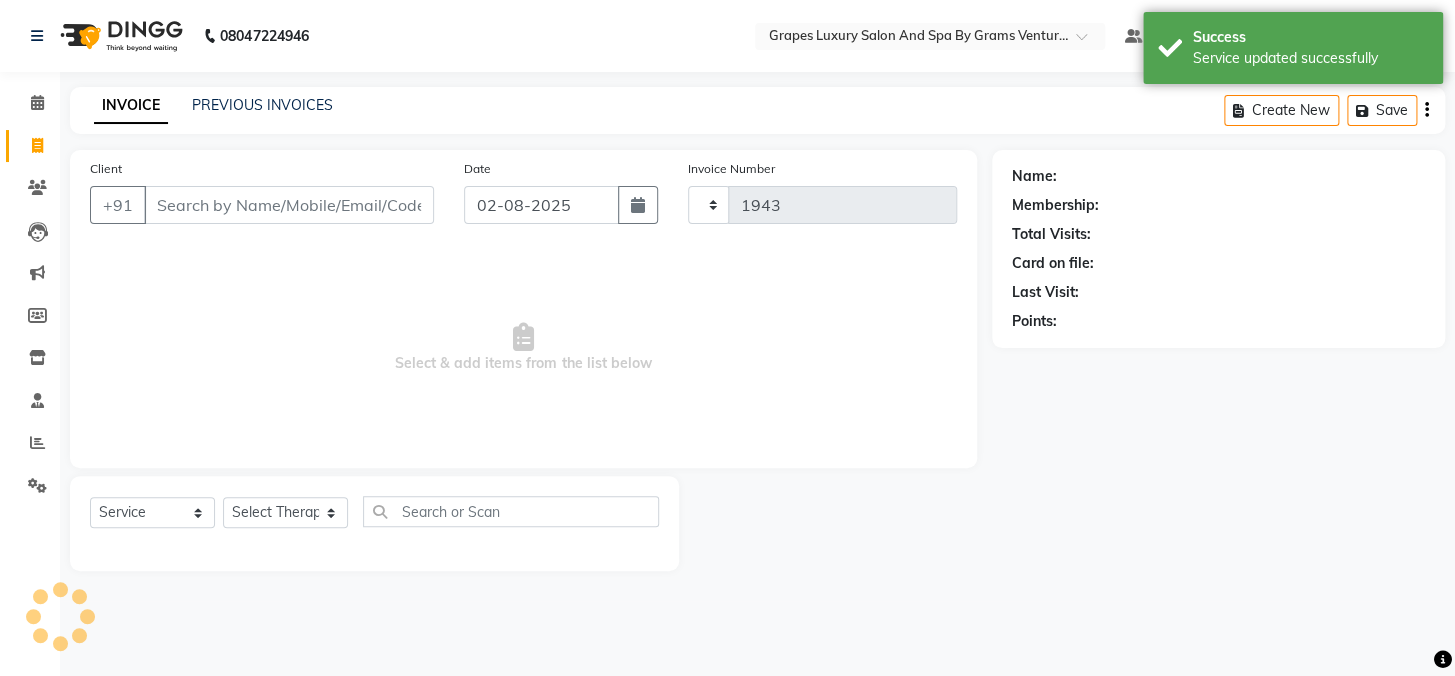 select on "3585" 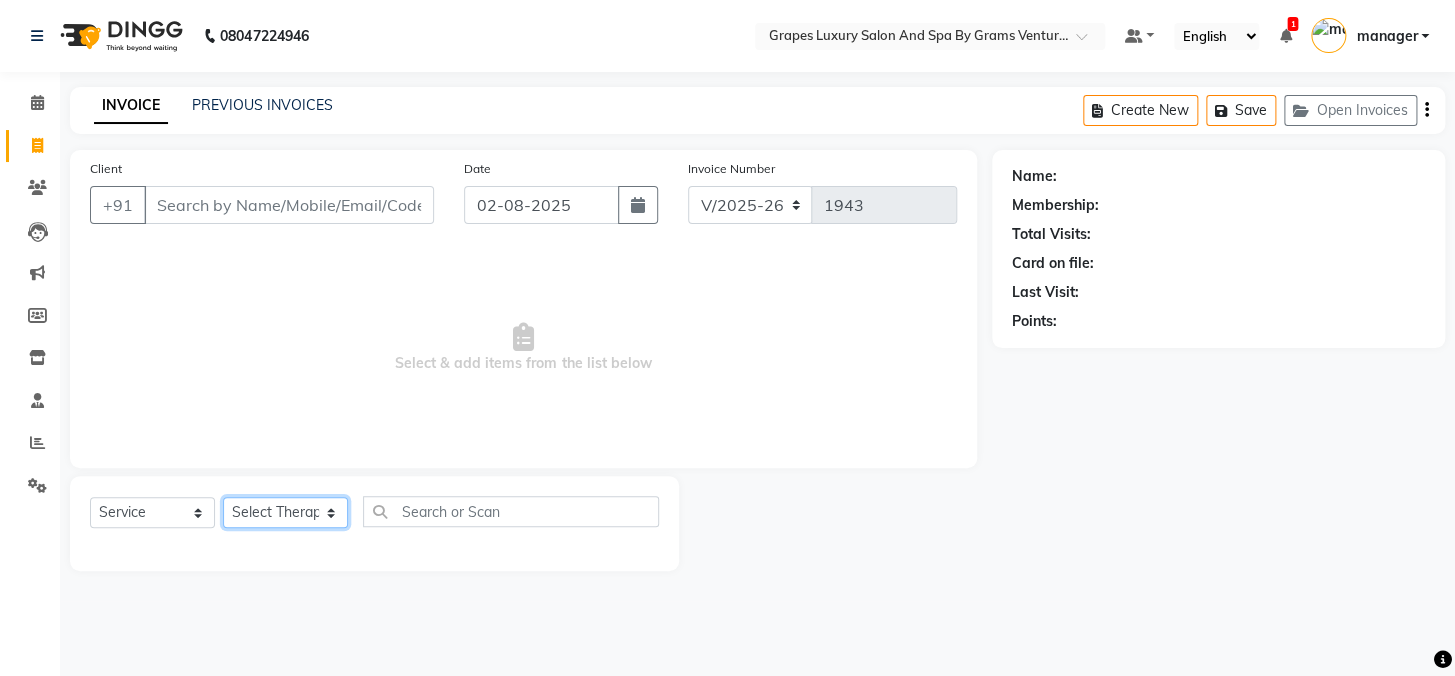 click on "Select Therapist Admin [FIRST] (stylish) [FIRST] [LAST] [FIRST] (beauty&nails) [FIRST] new [FIRST] [FIRST] "[FIRST]"   <BO$$> [FIRST] new staff [FIRST] [FIRST] (pedicureist) manager [FIRST] (hair specialist) [FIRST] new [FIRST]  [FIRST]  [FIRST] (Therapist) [FIRST] [FIRST] (therapist&Beauty) [FIRST] New THERAPIST [FIRST] [FIRST]  stylist new [FIRST] [FIRST] [FIRST] (hair&skin) [FIRST] (hair dresser) [FIRST] new [FIRST] [FIRST] [FIRST] student  [FIRST] [FIRST]  [FIRST] senior stylist" 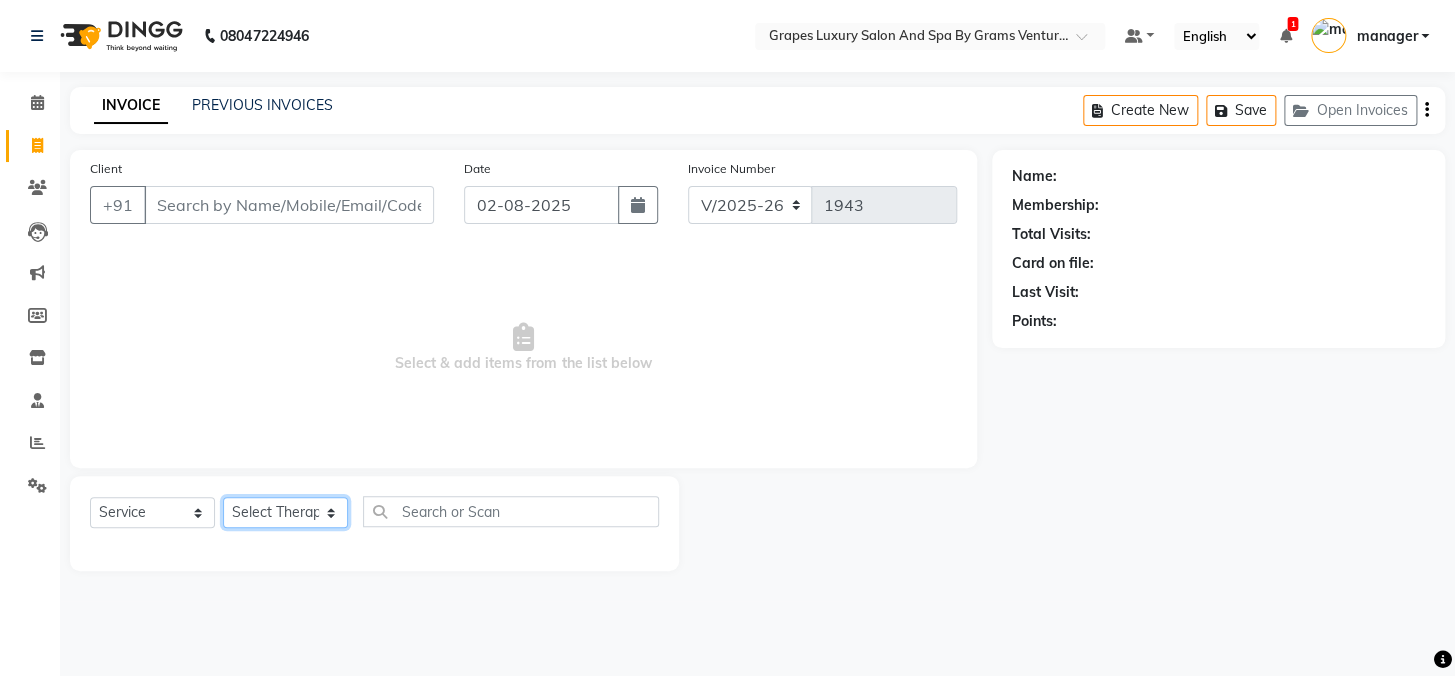 click on "Select Therapist Admin [FIRST] (stylish) [FIRST] [LAST] [FIRST] (beauty&nails) [FIRST] new [FIRST] [FIRST] "[FIRST]"   <BO$$> [FIRST] new staff [FIRST] [FIRST] (pedicureist) manager [FIRST] (hair specialist) [FIRST] new [FIRST]  [FIRST]  [FIRST] (Therapist) [FIRST] [FIRST] (therapist&Beauty) [FIRST] New THERAPIST [FIRST] [FIRST]  stylist new [FIRST] [FIRST] [FIRST] (hair&skin) [FIRST] (hair dresser) [FIRST] new [FIRST] [FIRST] [FIRST] student  [FIRST] [FIRST]  [FIRST] senior stylist" 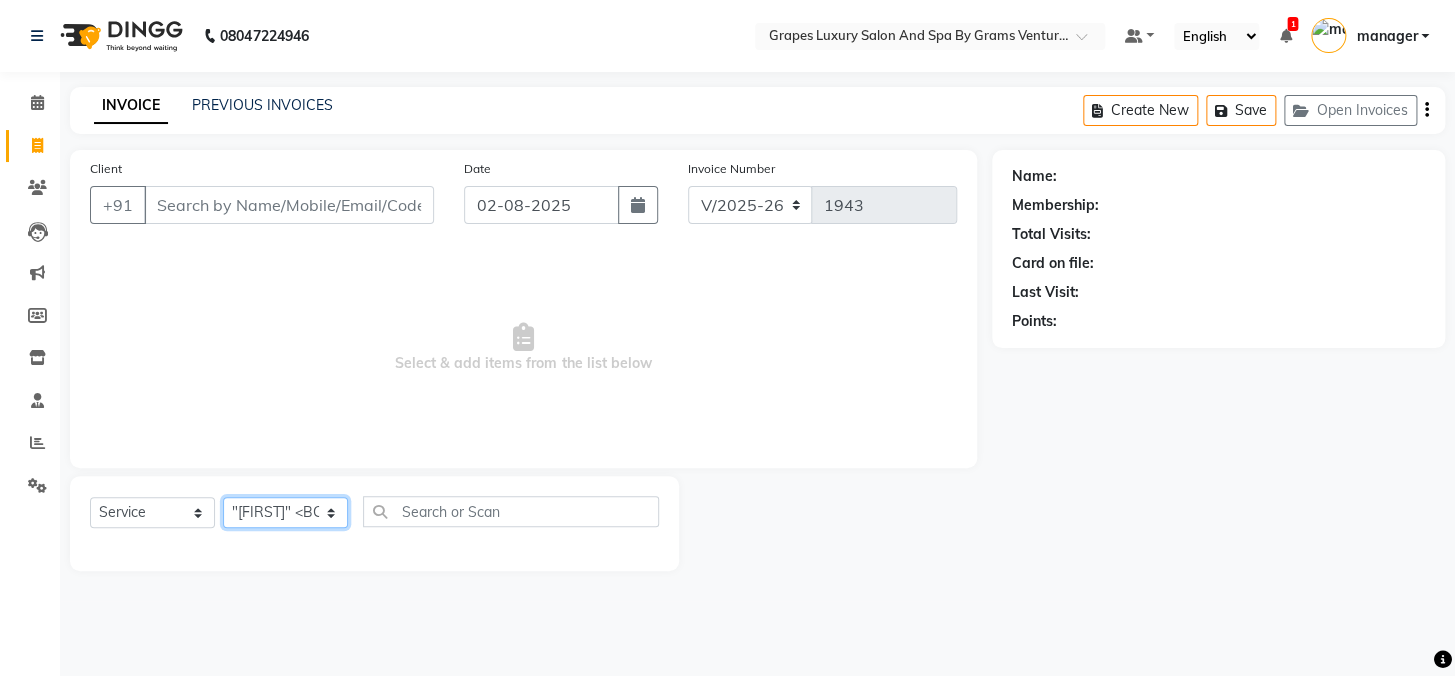 click on "Select Therapist Admin [FIRST] (stylish) [FIRST] [LAST] [FIRST] (beauty&nails) [FIRST] new [FIRST] [FIRST] "[FIRST]"   <BO$$> [FIRST] new staff [FIRST] [FIRST] (pedicureist) manager [FIRST] (hair specialist) [FIRST] new [FIRST]  [FIRST]  [FIRST] (Therapist) [FIRST] [FIRST] (therapist&Beauty) [FIRST] New THERAPIST [FIRST] [FIRST]  stylist new [FIRST] [FIRST] [FIRST] (hair&skin) [FIRST] (hair dresser) [FIRST] new [FIRST] [FIRST] [FIRST] student  [FIRST] [FIRST]  [FIRST] senior stylist" 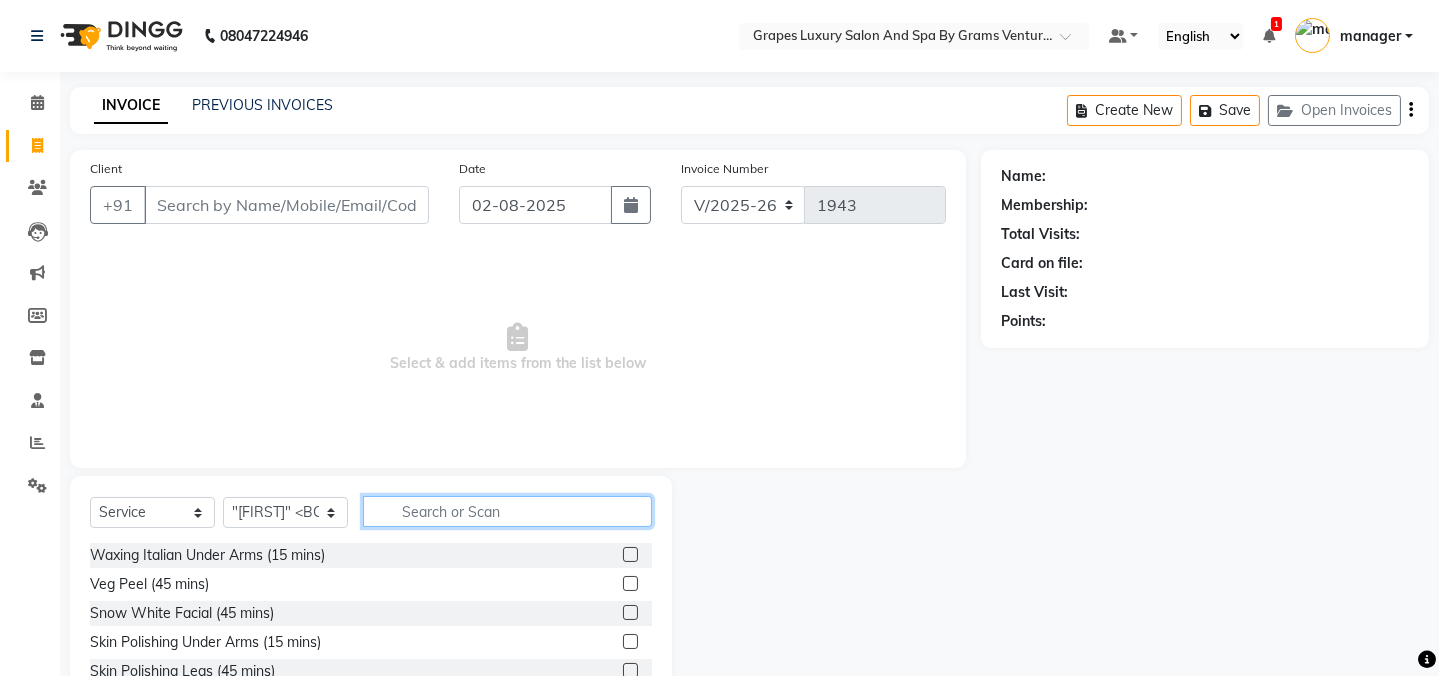click 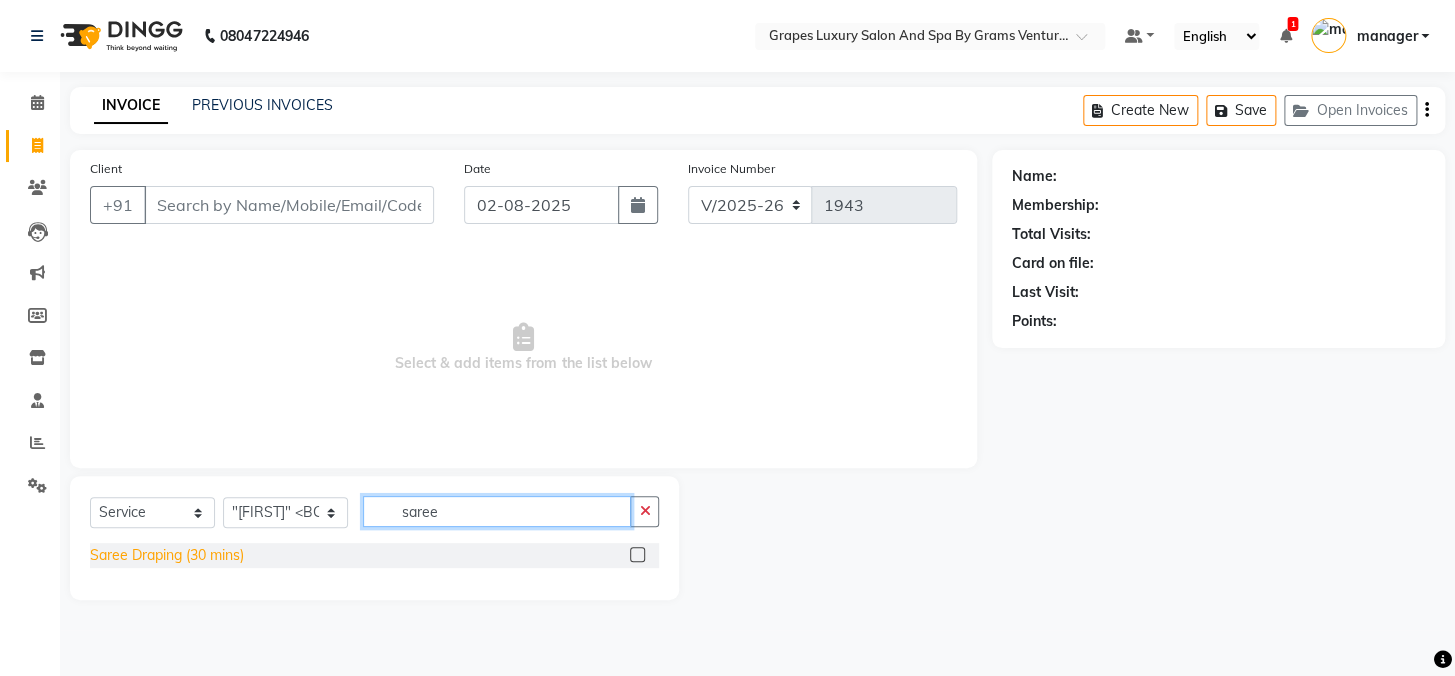 type on "saree" 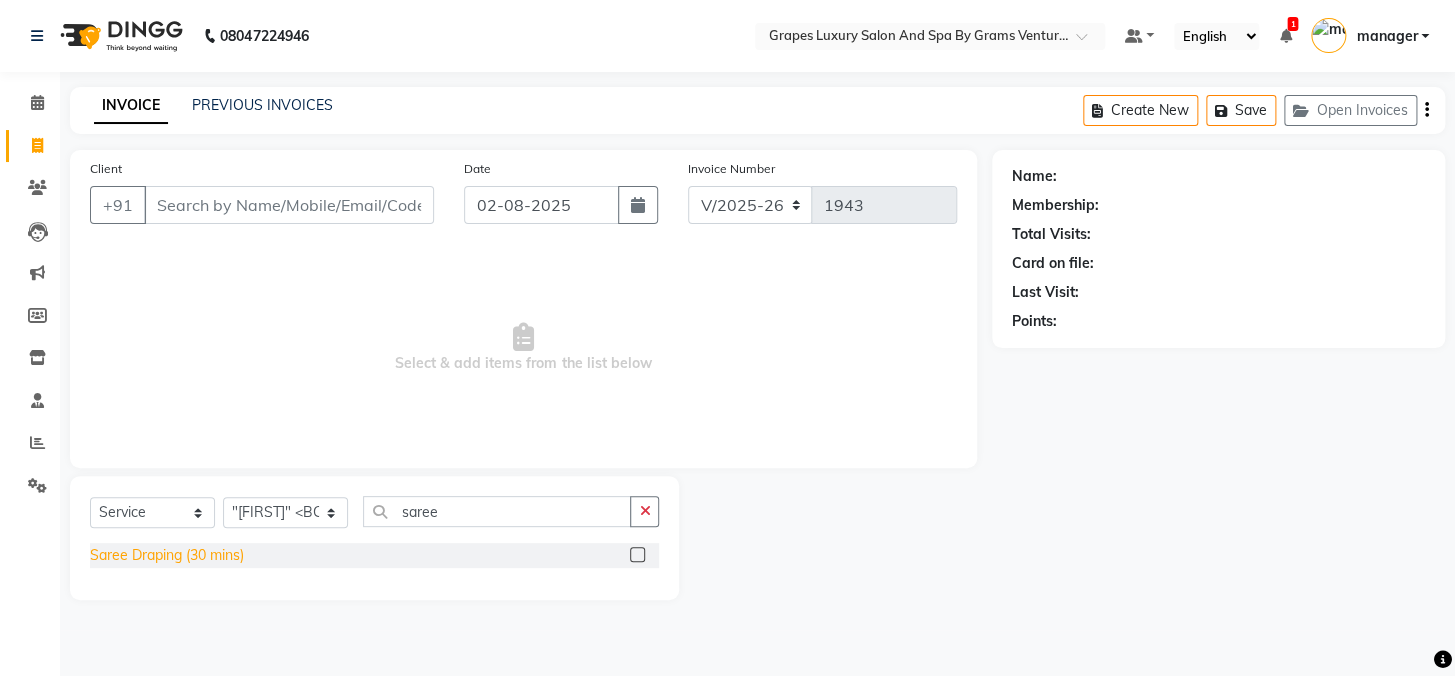 click on "Saree Draping (30 mins)" 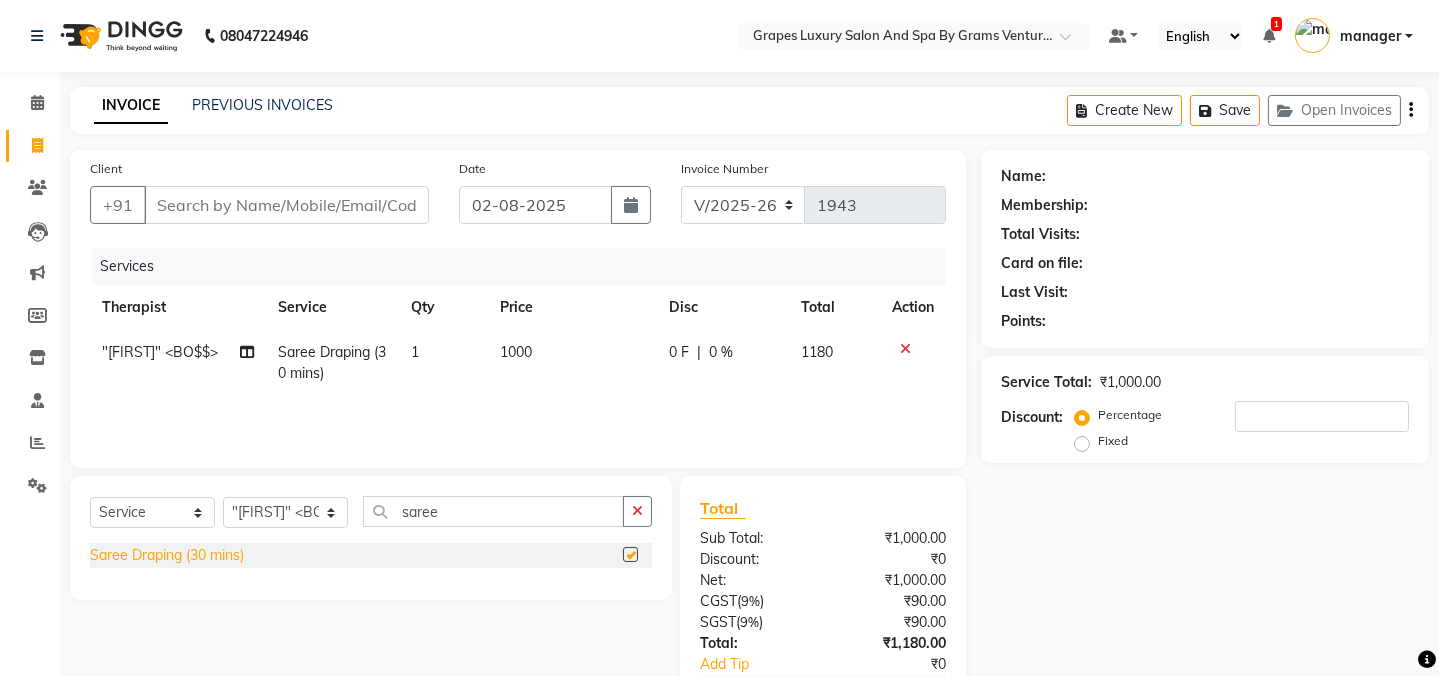 checkbox on "false" 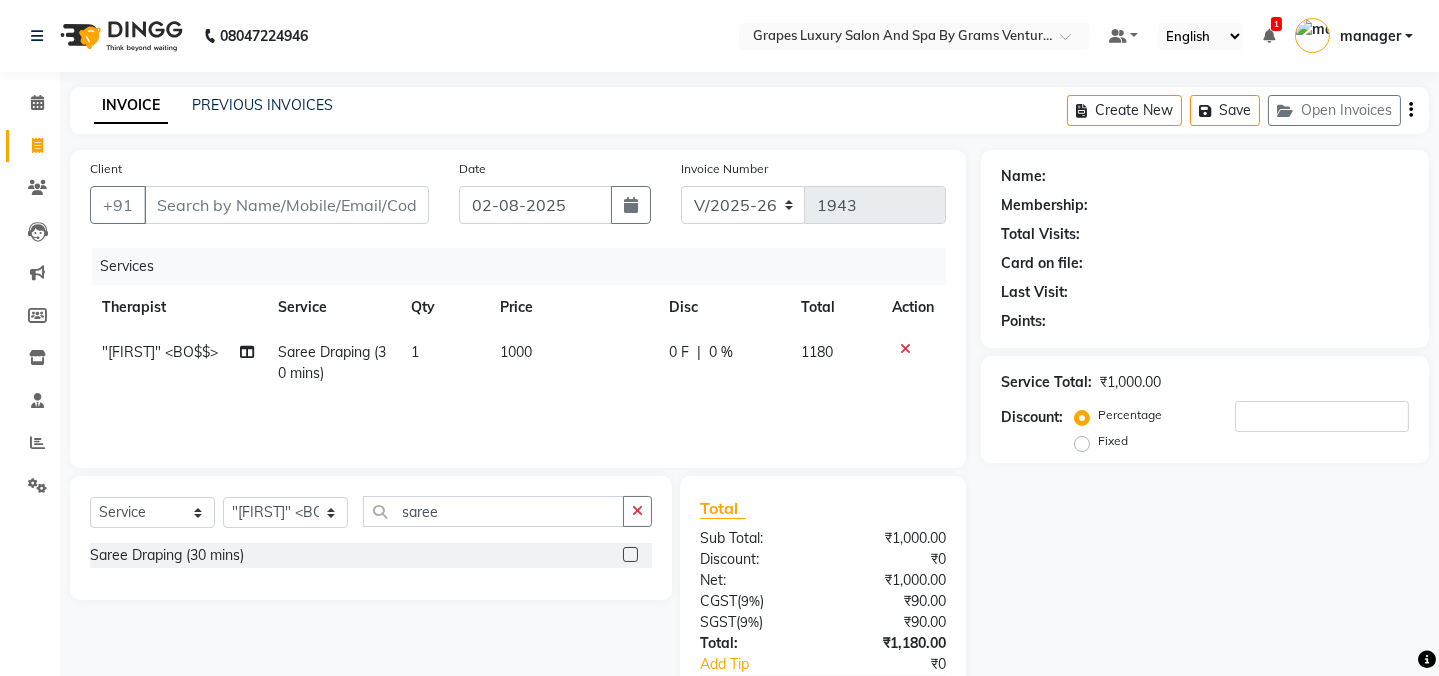click 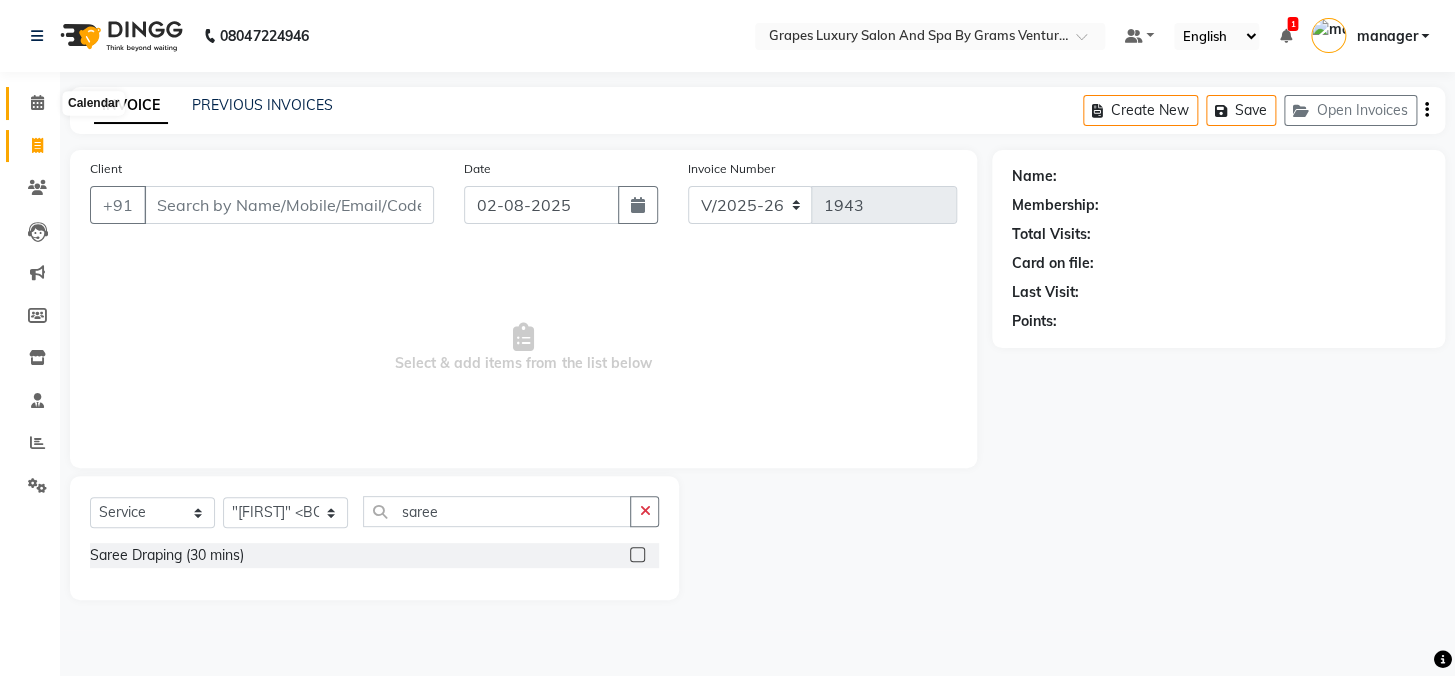 click 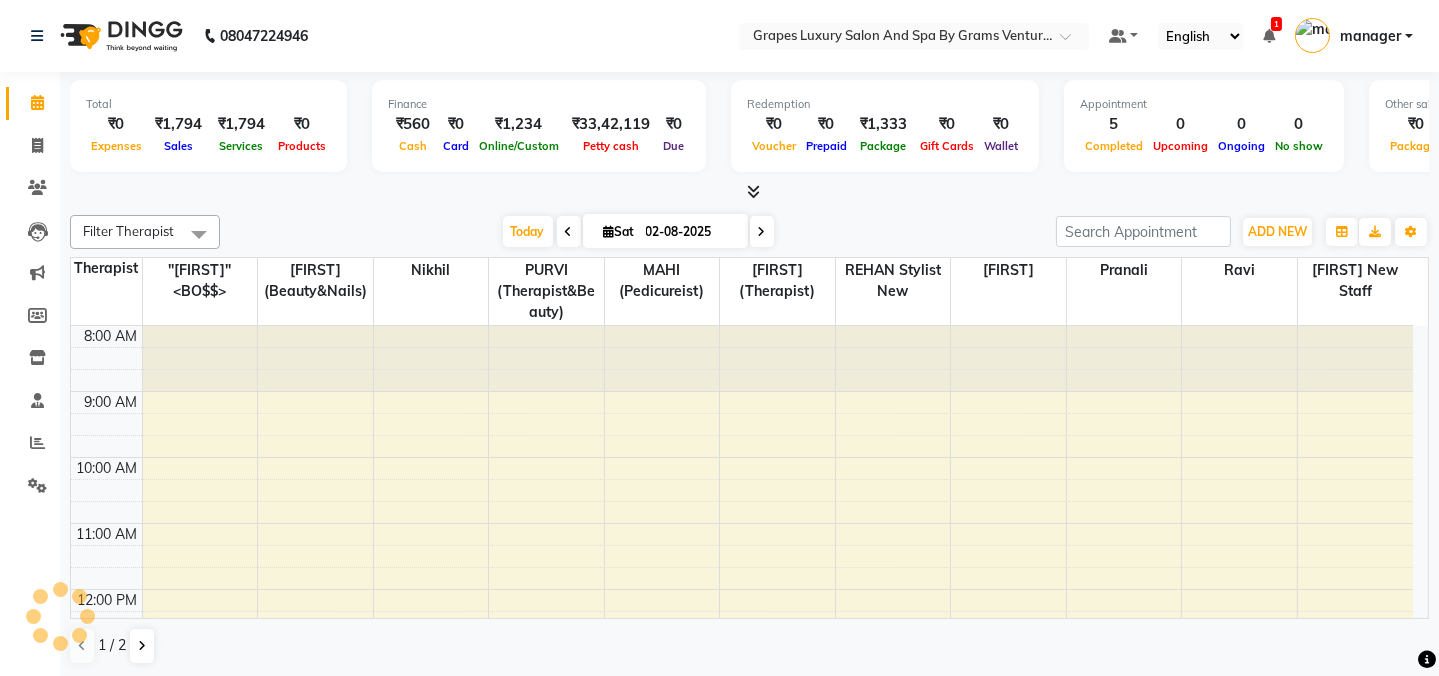 scroll, scrollTop: 0, scrollLeft: 0, axis: both 